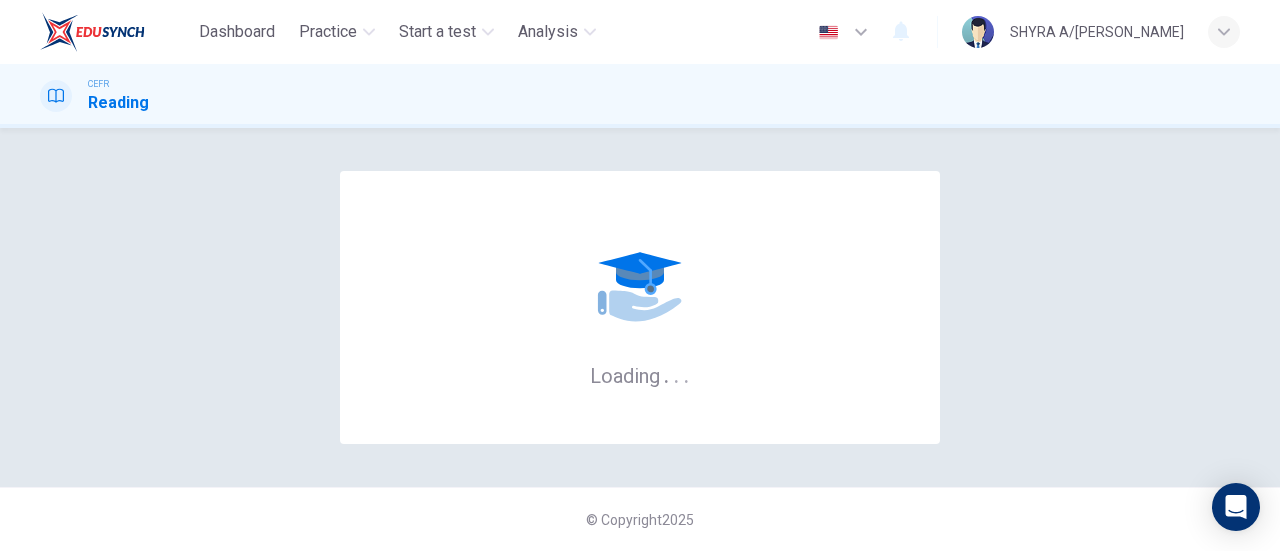 scroll, scrollTop: 0, scrollLeft: 0, axis: both 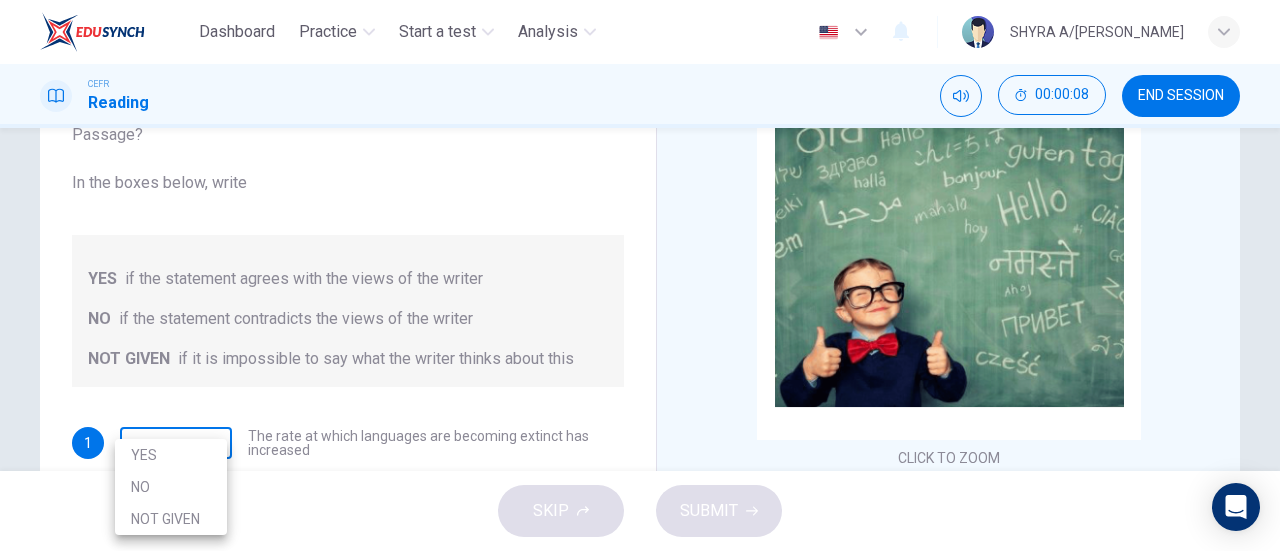 click on "Dashboard Practice Start a test Analysis English en ​ SHYRA A/[PERSON_NAME] CEFR Reading 00:00:08 END SESSION Questions 1 - 5 Do the following statements agree with the views of the writer in the Passage?  In the boxes below, write YES if the statement agrees with the views of the writer NO if the statement contradicts the views of the writer NOT GIVEN if it is impossible to say what the writer thinks about this 1 ​ ​ The rate at which languages are becoming extinct has increased 2 ​ ​ Research on the subject of language extinction began in the 1990s 3 ​ ​ In order to survive, a language needs to be spoken by more than 100 people 4 ​ ​ Certain parts of the world are more vulnerable than others to language extinction 5 ​ ​ Saving language should be the major concern of any small community whose language is under threat Saving Language CLICK TO ZOOM Click to Zoom 1 2 3 4 5 6 7 8 9 10 11 12 SKIP SUBMIT EduSynch - Online Language Proficiency Testing
Dashboard Practice Start a test 2025" at bounding box center (640, 275) 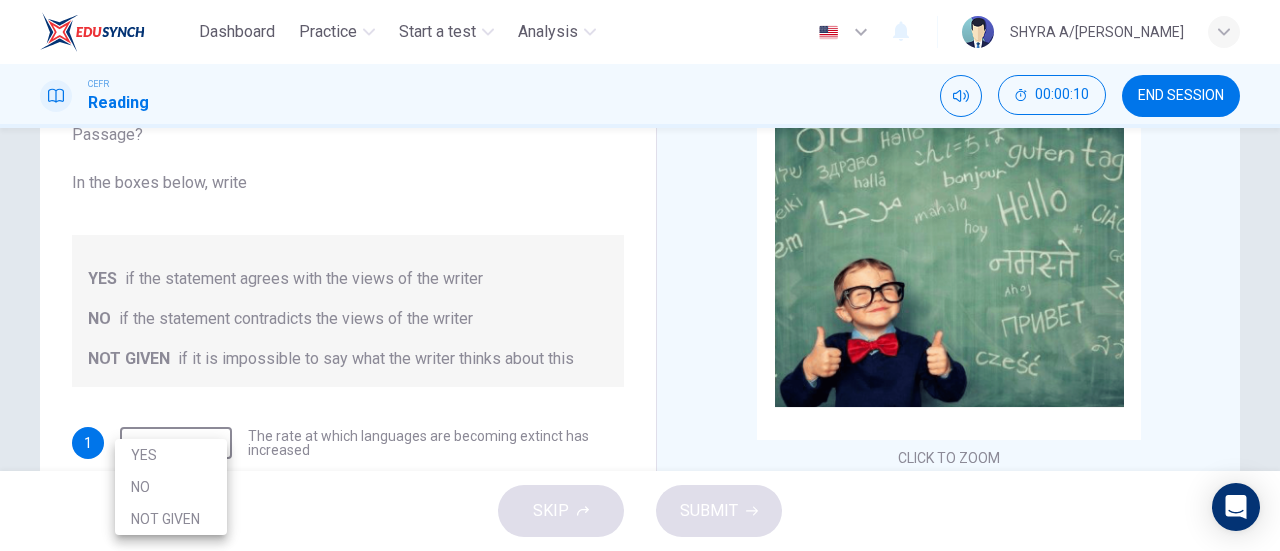click at bounding box center [640, 275] 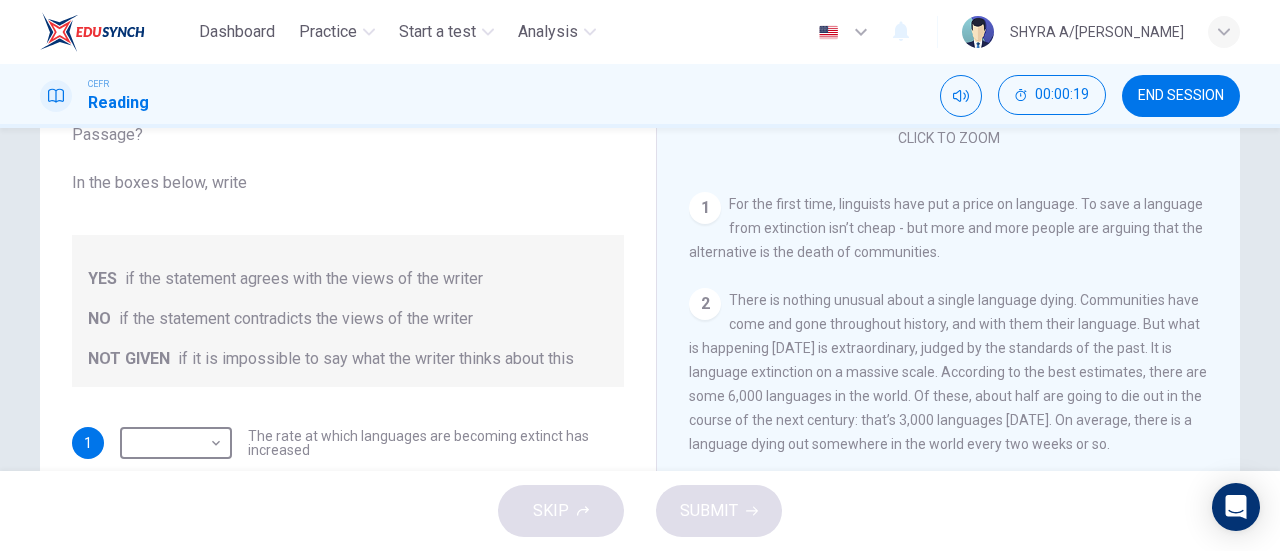 scroll, scrollTop: 319, scrollLeft: 0, axis: vertical 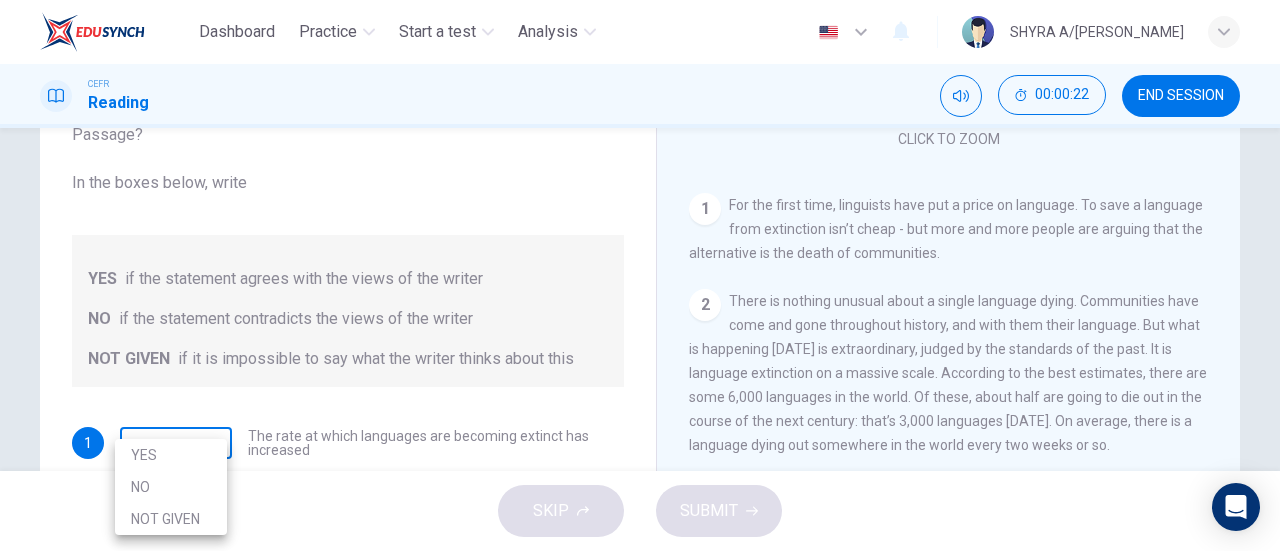 click on "Dashboard Practice Start a test Analysis English en ​ SHYRA A/[PERSON_NAME] CEFR Reading 00:00:22 END SESSION Questions 1 - 5 Do the following statements agree with the views of the writer in the Passage?  In the boxes below, write YES if the statement agrees with the views of the writer NO if the statement contradicts the views of the writer NOT GIVEN if it is impossible to say what the writer thinks about this 1 ​ ​ The rate at which languages are becoming extinct has increased 2 ​ ​ Research on the subject of language extinction began in the 1990s 3 ​ ​ In order to survive, a language needs to be spoken by more than 100 people 4 ​ ​ Certain parts of the world are more vulnerable than others to language extinction 5 ​ ​ Saving language should be the major concern of any small community whose language is under threat Saving Language CLICK TO ZOOM Click to Zoom 1 2 3 4 5 6 7 8 9 10 11 12 SKIP SUBMIT EduSynch - Online Language Proficiency Testing
Dashboard Practice Start a test 2025" at bounding box center (640, 275) 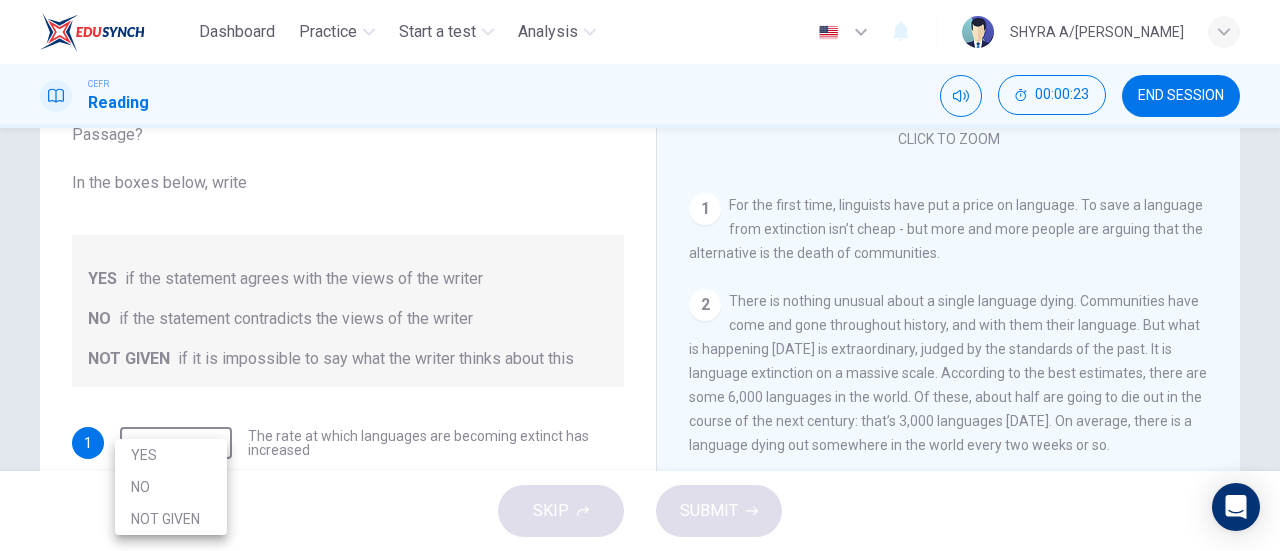 click on "YES" at bounding box center (171, 455) 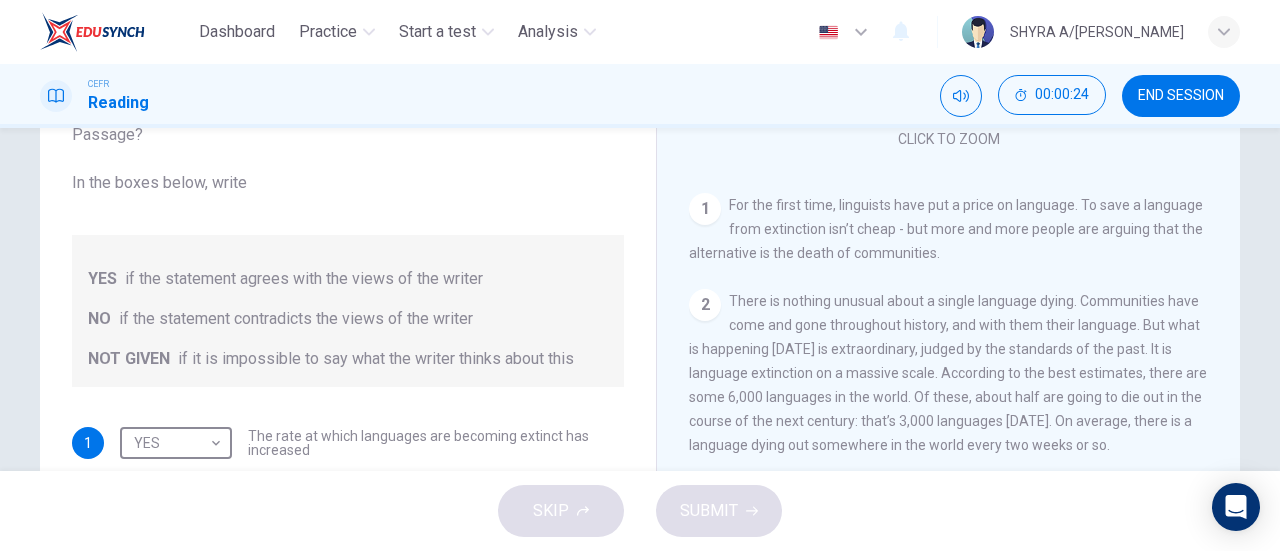scroll, scrollTop: 24, scrollLeft: 0, axis: vertical 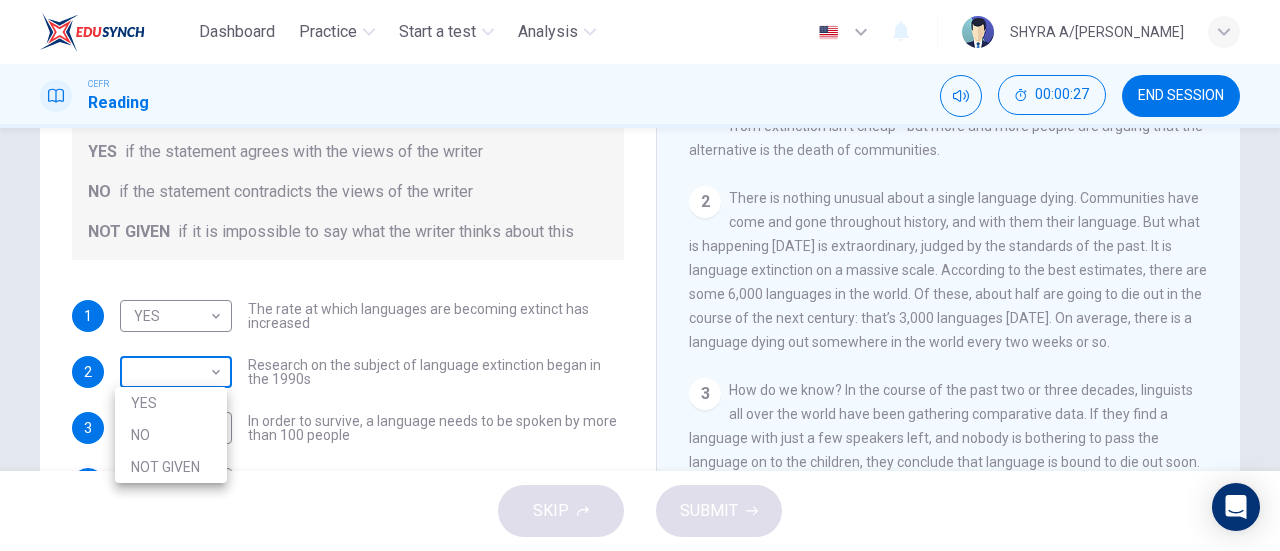 click on "Dashboard Practice Start a test Analysis English en ​ SHYRA A/[PERSON_NAME] CEFR Reading 00:00:27 END SESSION Questions 1 - 5 Do the following statements agree with the views of the writer in the Passage?  In the boxes below, write YES if the statement agrees with the views of the writer NO if the statement contradicts the views of the writer NOT GIVEN if it is impossible to say what the writer thinks about this 1 YES YES ​ The rate at which languages are becoming extinct has increased 2 ​ ​ Research on the subject of language extinction began in the 1990s 3 ​ ​ In order to survive, a language needs to be spoken by more than 100 people 4 ​ ​ Certain parts of the world are more vulnerable than others to language extinction 5 ​ ​ Saving language should be the major concern of any small community whose language is under threat Saving Language CLICK TO ZOOM Click to Zoom 1 2 3 4 5 6 7 8 9 10 11 12 SKIP SUBMIT EduSynch - Online Language Proficiency Testing
Dashboard Practice Start a test NO" at bounding box center (640, 275) 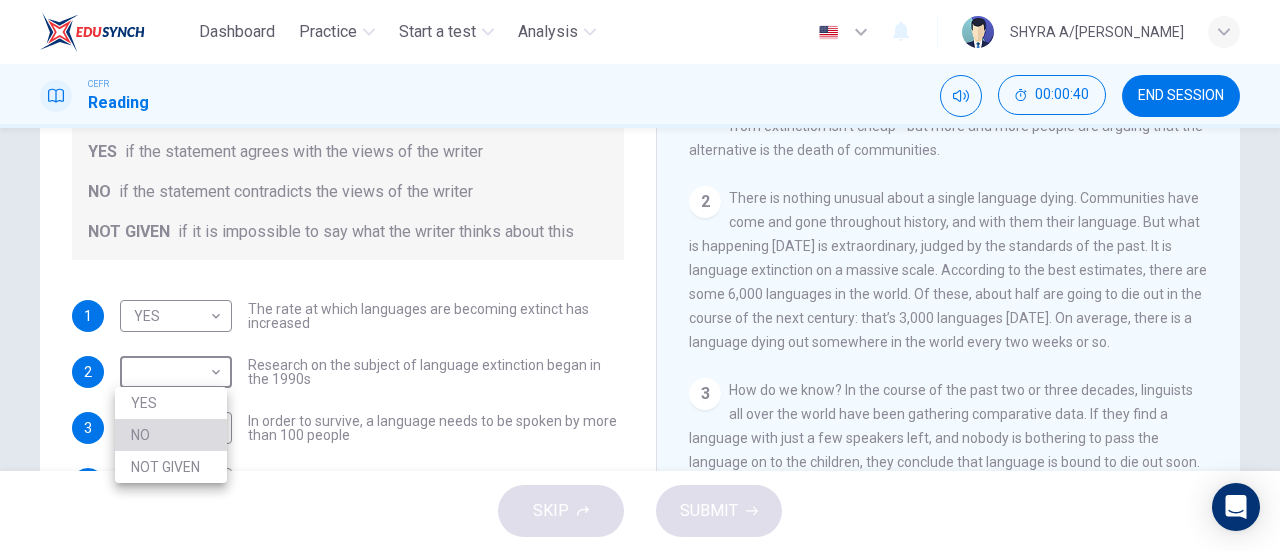 click on "NO" at bounding box center (171, 435) 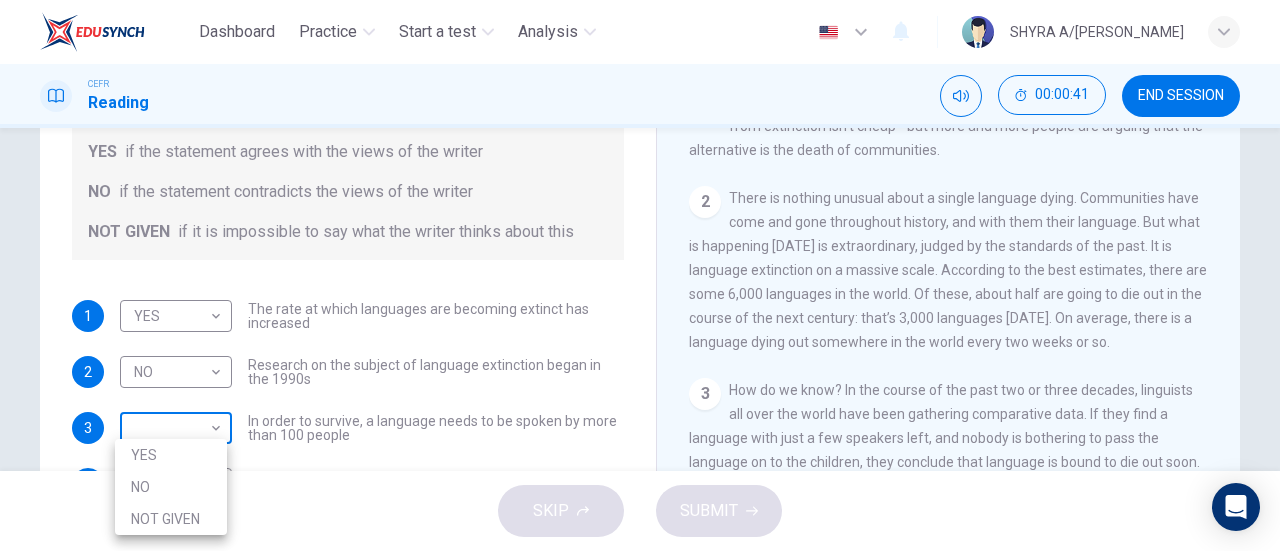 click on "Dashboard Practice Start a test Analysis English en ​ SHYRA A/[PERSON_NAME] CEFR Reading 00:00:41 END SESSION Questions 1 - 5 Do the following statements agree with the views of the writer in the Passage?  In the boxes below, write YES if the statement agrees with the views of the writer NO if the statement contradicts the views of the writer NOT GIVEN if it is impossible to say what the writer thinks about this 1 YES YES ​ The rate at which languages are becoming extinct has increased 2 NO NO ​ Research on the subject of language extinction began in the 1990s 3 ​ ​ In order to survive, a language needs to be spoken by more than 100 people 4 ​ ​ Certain parts of the world are more vulnerable than others to language extinction 5 ​ ​ Saving language should be the major concern of any small community whose language is under threat Saving Language CLICK TO ZOOM Click to Zoom 1 2 3 4 5 6 7 8 9 10 11 12 SKIP SUBMIT EduSynch - Online Language Proficiency Testing
Dashboard Practice Start a test" at bounding box center [640, 275] 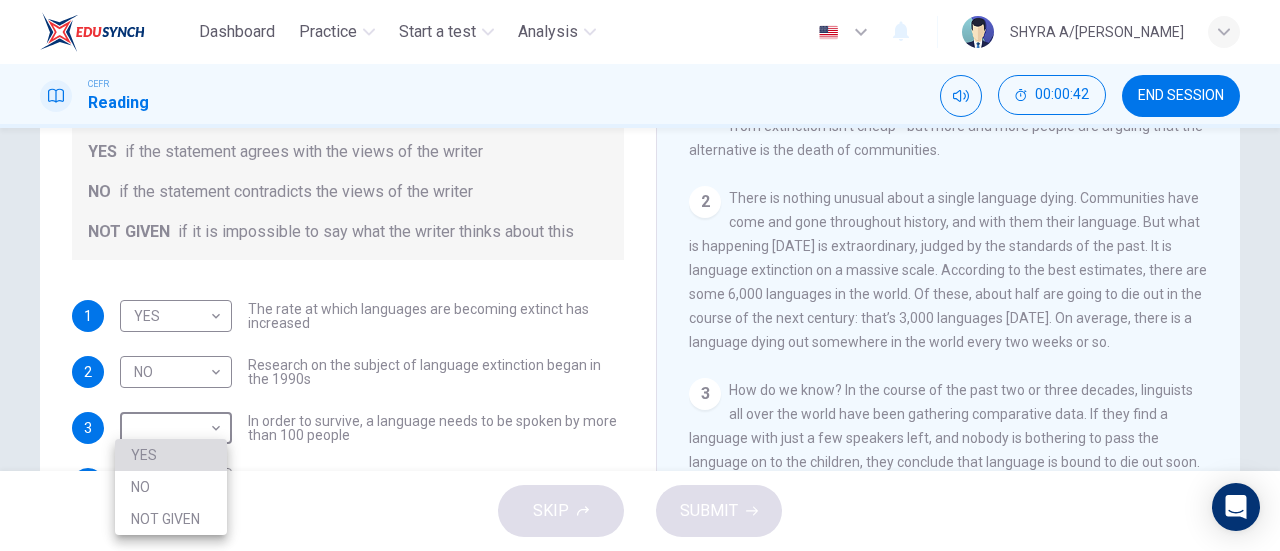 click on "YES" at bounding box center (171, 455) 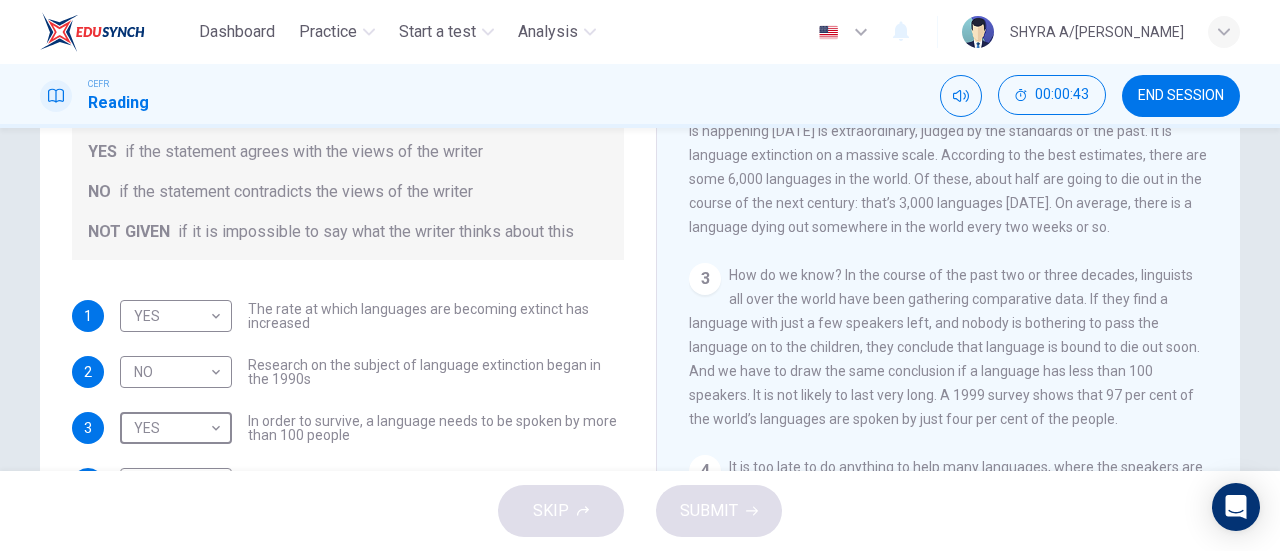 scroll, scrollTop: 434, scrollLeft: 0, axis: vertical 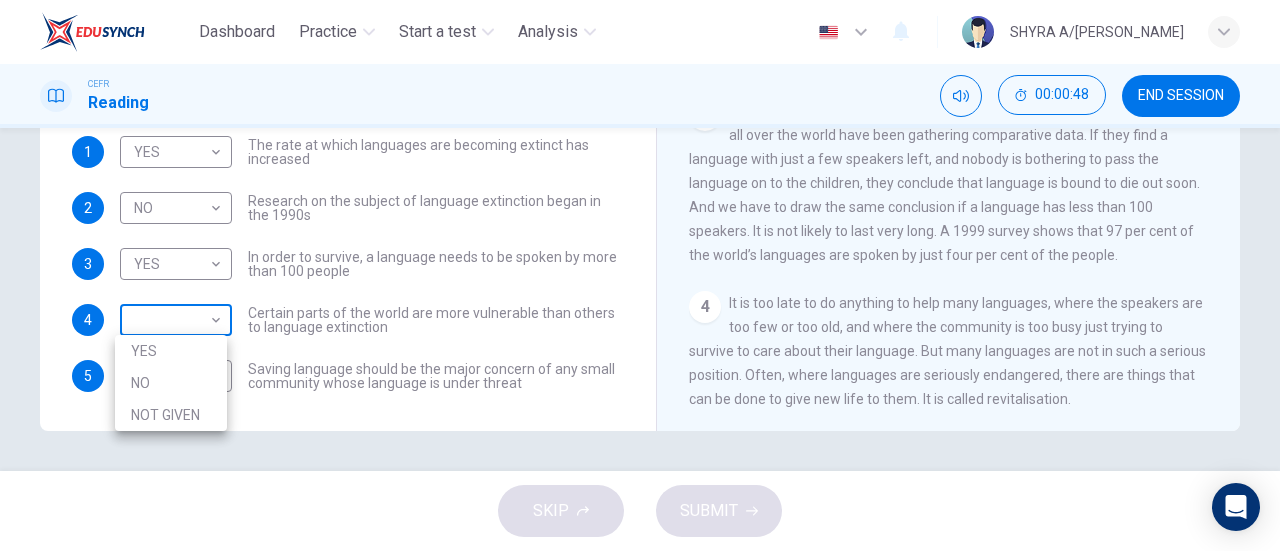 click on "Dashboard Practice Start a test Analysis English en ​ SHYRA A/[PERSON_NAME] CEFR Reading 00:00:48 END SESSION Questions 1 - 5 Do the following statements agree with the views of the writer in the Passage?  In the boxes below, write YES if the statement agrees with the views of the writer NO if the statement contradicts the views of the writer NOT GIVEN if it is impossible to say what the writer thinks about this 1 YES YES ​ The rate at which languages are becoming extinct has increased 2 NO NO ​ Research on the subject of language extinction began in the 1990s 3 YES YES ​ In order to survive, a language needs to be spoken by more than 100 people 4 ​ ​ Certain parts of the world are more vulnerable than others to language extinction 5 ​ ​ Saving language should be the major concern of any small community whose language is under threat Saving Language CLICK TO ZOOM Click to Zoom 1 2 3 4 5 6 7 8 9 10 11 12 SKIP SUBMIT EduSynch - Online Language Proficiency Testing
Dashboard Practice Analysis" at bounding box center (640, 275) 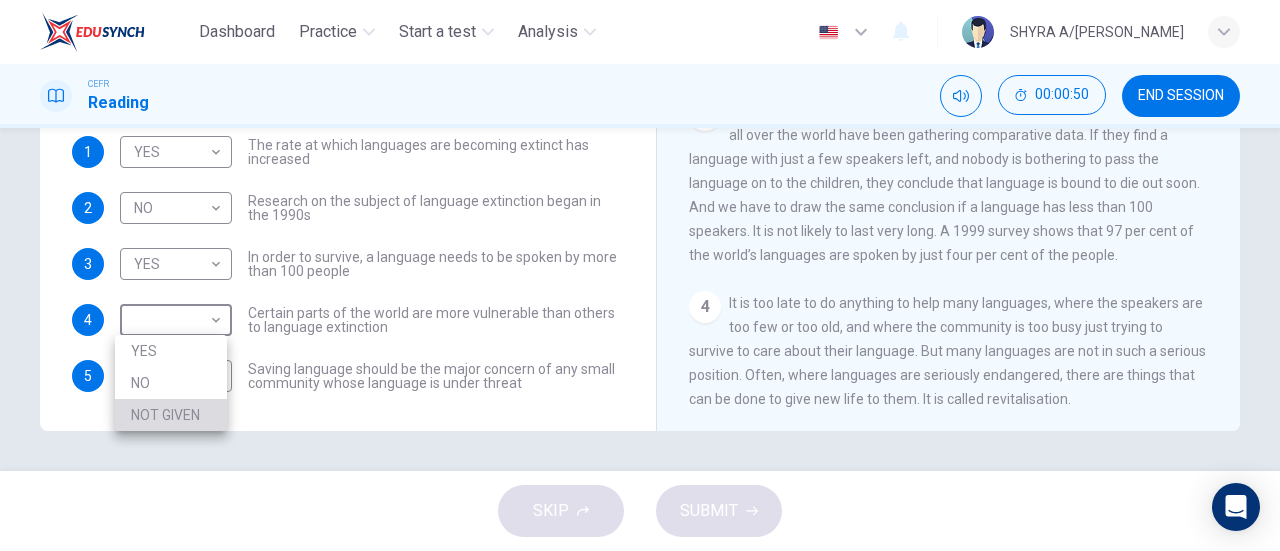 click on "NOT GIVEN" at bounding box center [171, 415] 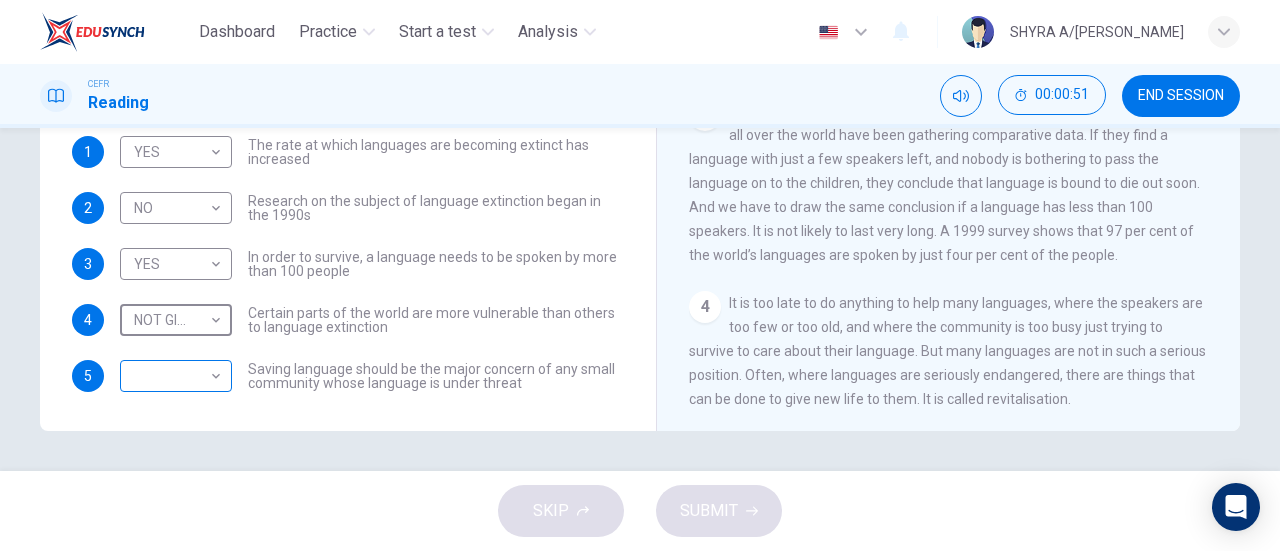 click on "Dashboard Practice Start a test Analysis English en ​ SHYRA A/[PERSON_NAME] CEFR Reading 00:00:51 END SESSION Questions 1 - 5 Do the following statements agree with the views of the writer in the Passage?  In the boxes below, write YES if the statement agrees with the views of the writer NO if the statement contradicts the views of the writer NOT GIVEN if it is impossible to say what the writer thinks about this 1 YES YES ​ The rate at which languages are becoming extinct has increased 2 NO NO ​ Research on the subject of language extinction began in the 1990s 3 YES YES ​ In order to survive, a language needs to be spoken by more than 100 people 4 NOT GIVEN NOT GIVEN ​ Certain parts of the world are more vulnerable than others to language extinction 5 ​ ​ Saving language should be the major concern of any small community whose language is under threat Saving Language CLICK TO ZOOM Click to Zoom 1 2 3 4 5 6 7 8 9 10 11 12 SKIP SUBMIT EduSynch - Online Language Proficiency Testing
Dashboard" at bounding box center (640, 275) 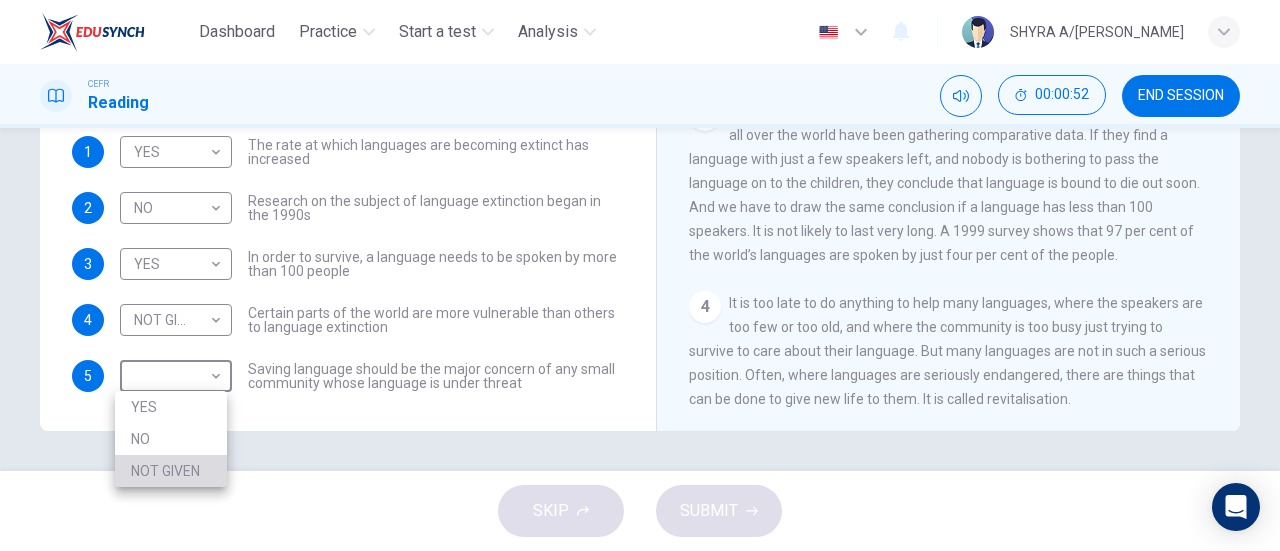 click on "NOT GIVEN" at bounding box center [171, 471] 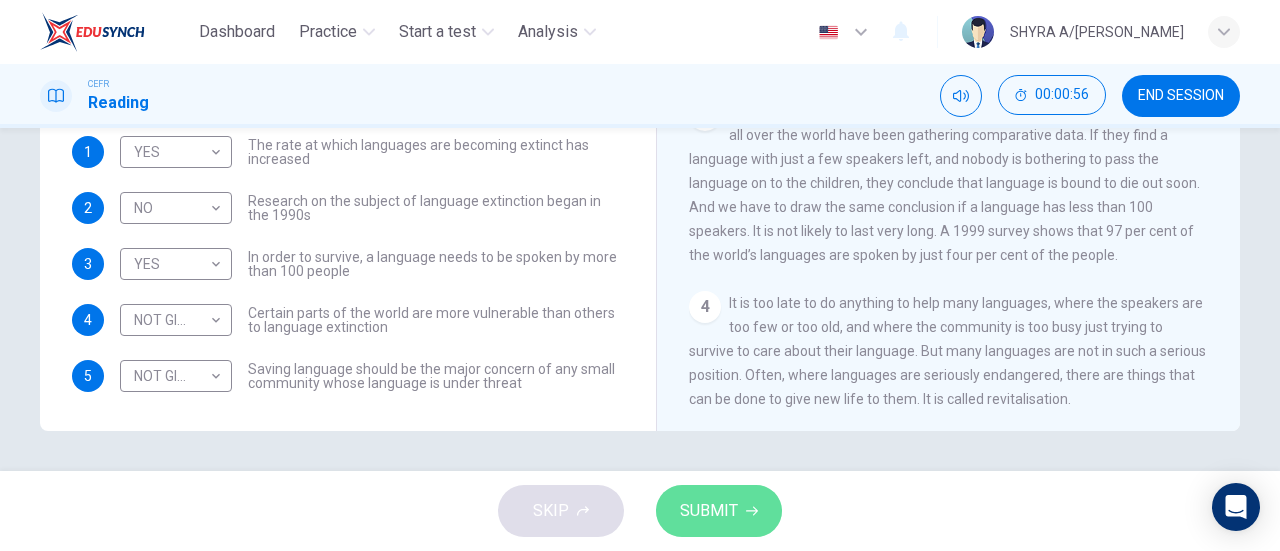 click on "SUBMIT" at bounding box center (709, 511) 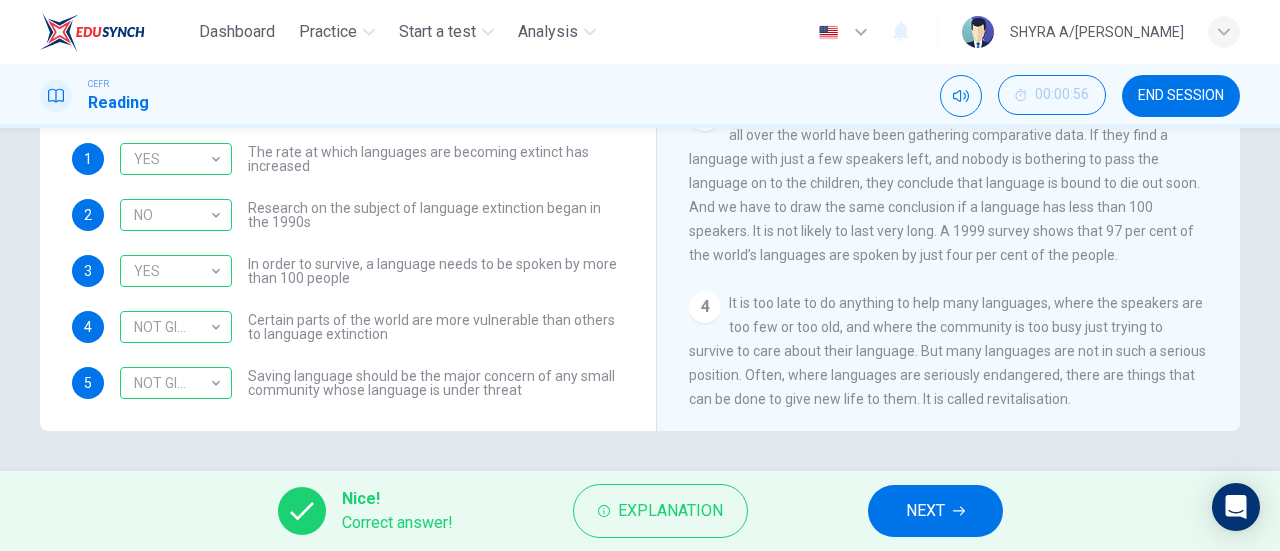 scroll, scrollTop: 24, scrollLeft: 0, axis: vertical 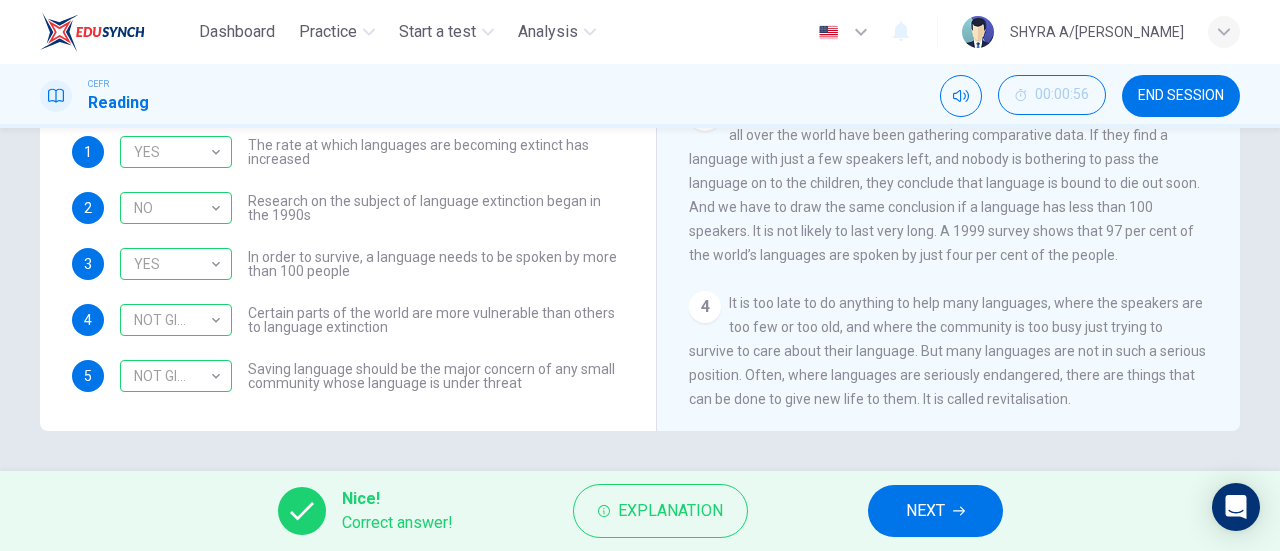 click 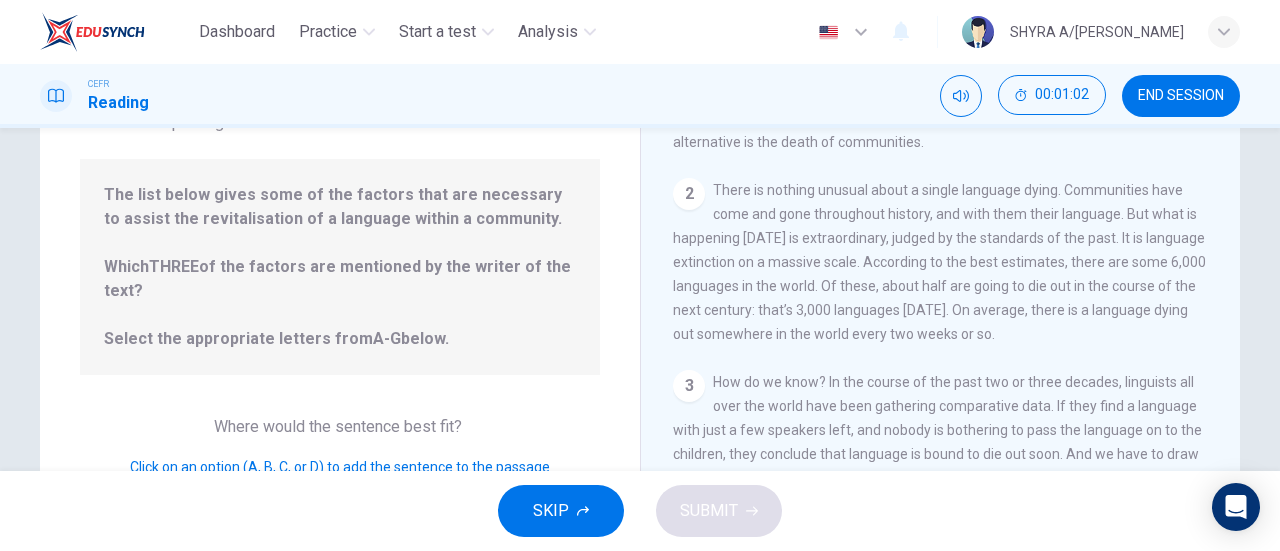 scroll, scrollTop: 173, scrollLeft: 0, axis: vertical 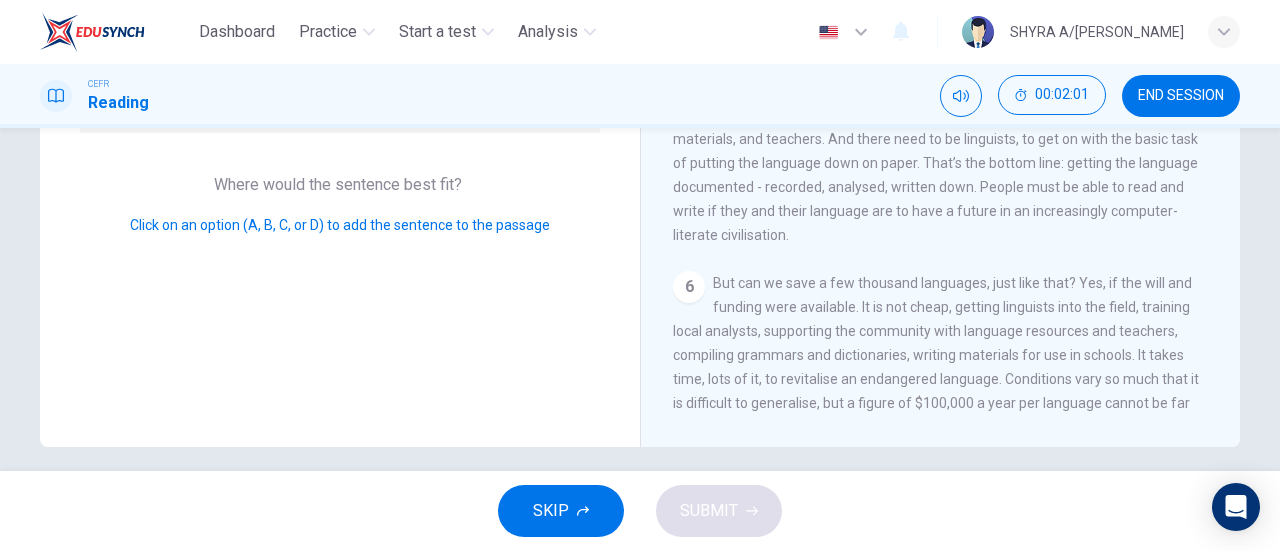 click on "6" at bounding box center (689, 287) 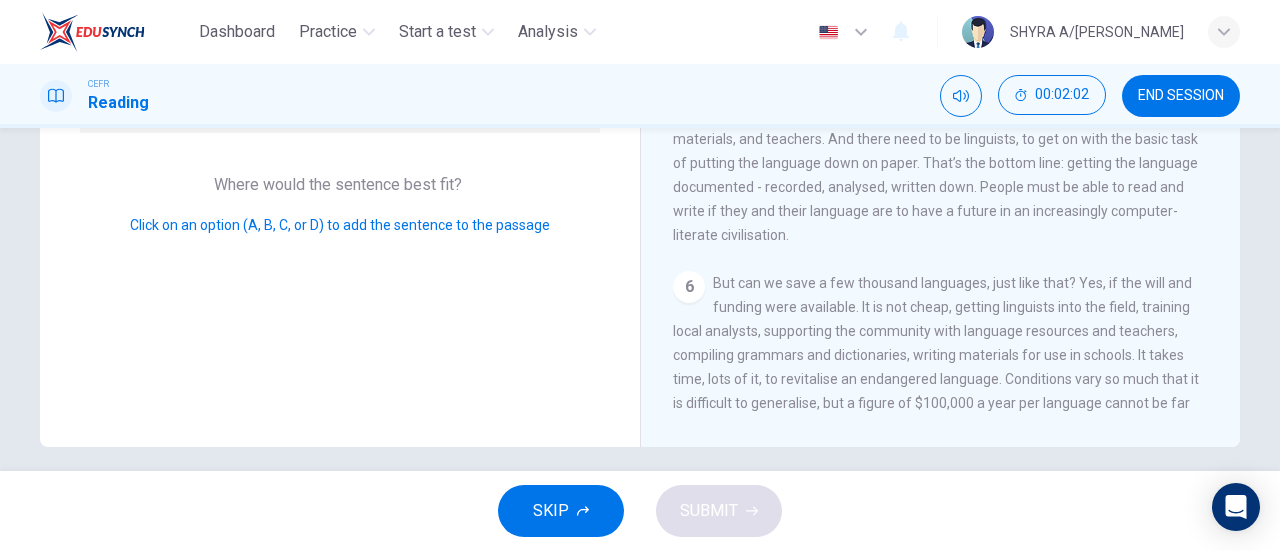 click on "Saving Language 1 For the first time, linguists have put a price on language. To save a language from extinction isn’t cheap - but more and more people are arguing that the alternative is the death of communities. 2 There is nothing unusual about a single language dying. Communities have come and gone throughout history, and with them their language. But what is happening [DATE] is extraordinary, judged by the standards of the past. It is language extinction on a massive scale. According to the best estimates, there are some 6,000 languages in the world. Of these, about half are going to die out in the course of the next century: that’s 3,000 languages [DATE]. On average, there is a language dying out somewhere in the world every two weeks or so. 3 4 5 6 7 8 9 10 11 12" at bounding box center [940, 99] 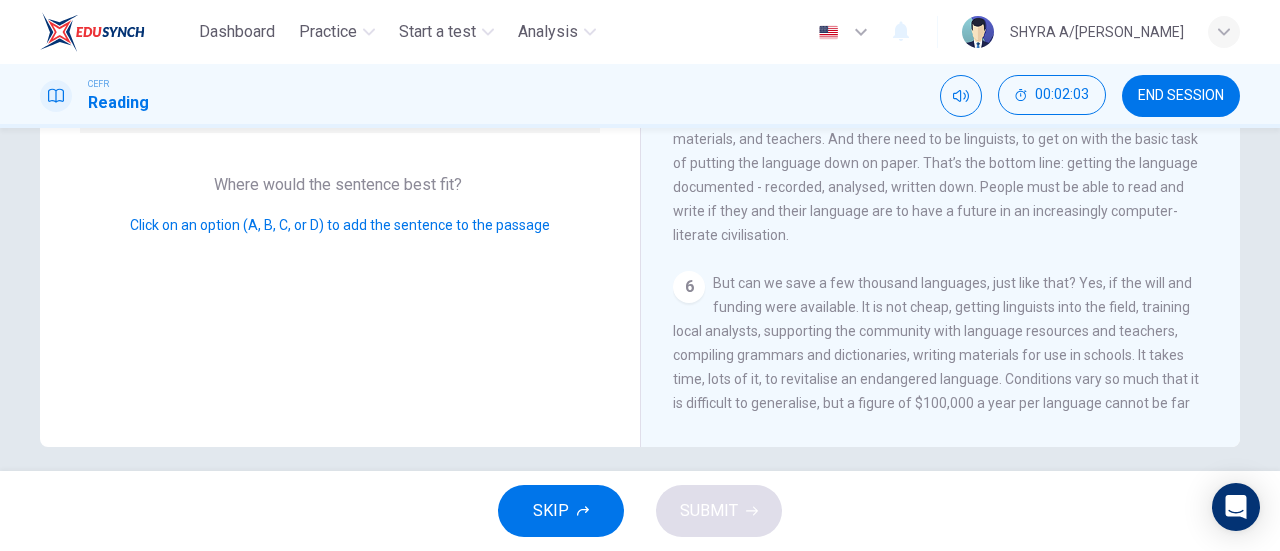 click on "6" at bounding box center (689, 287) 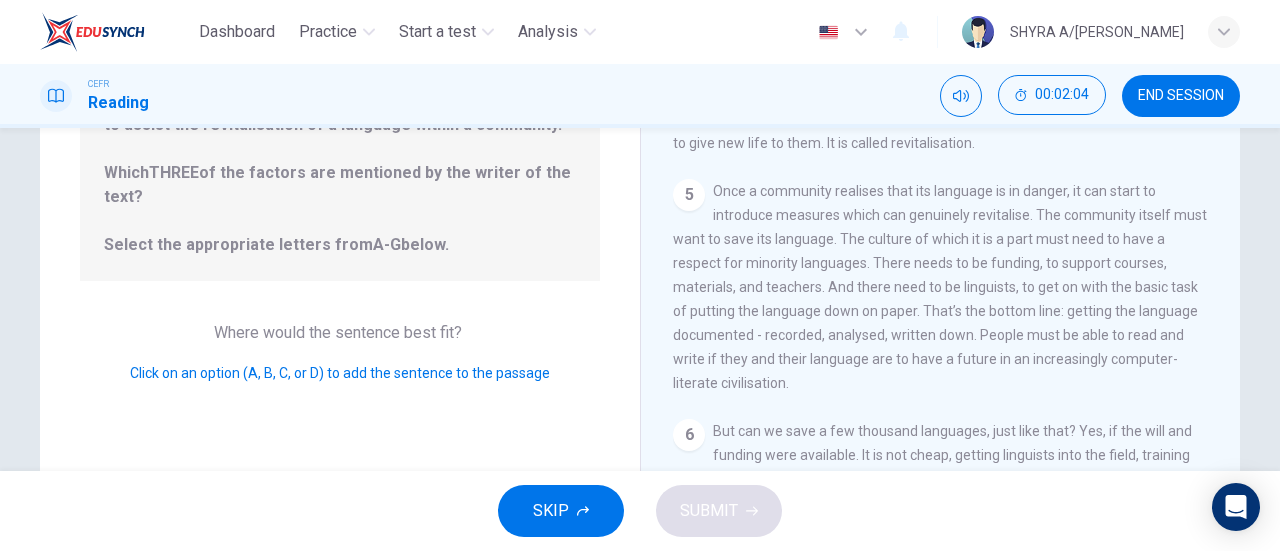 click on "5" at bounding box center (689, 195) 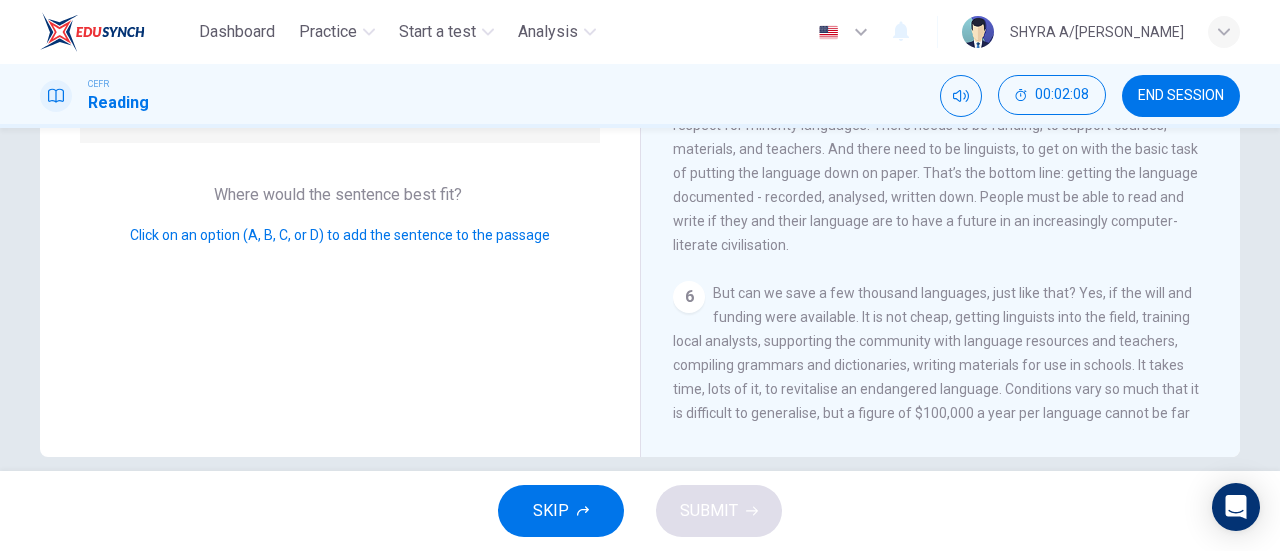 scroll, scrollTop: 403, scrollLeft: 0, axis: vertical 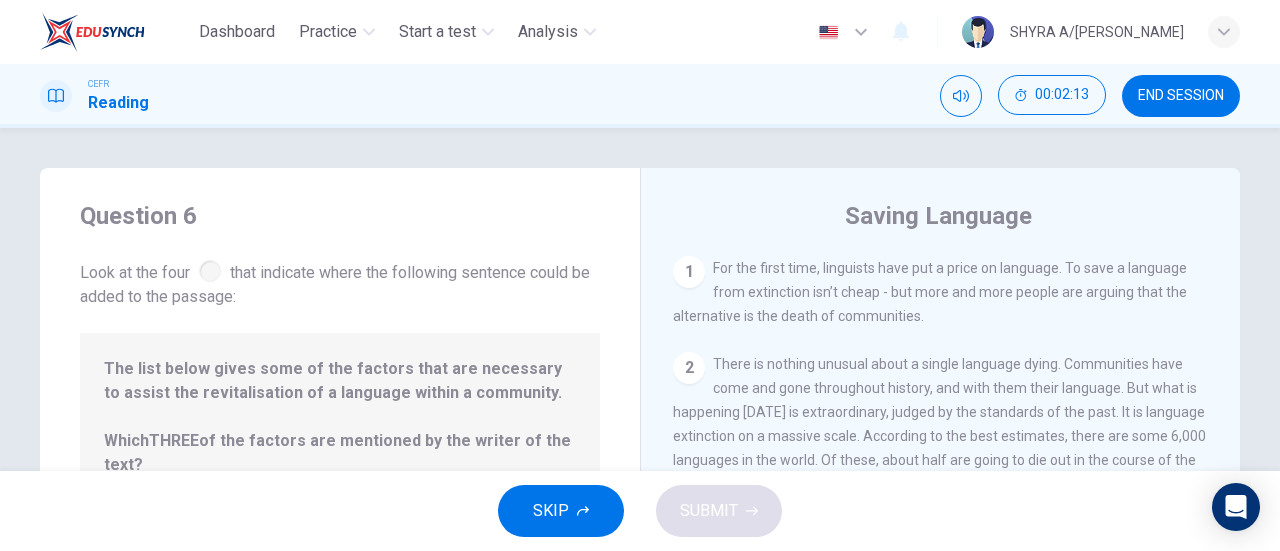 click at bounding box center (210, 271) 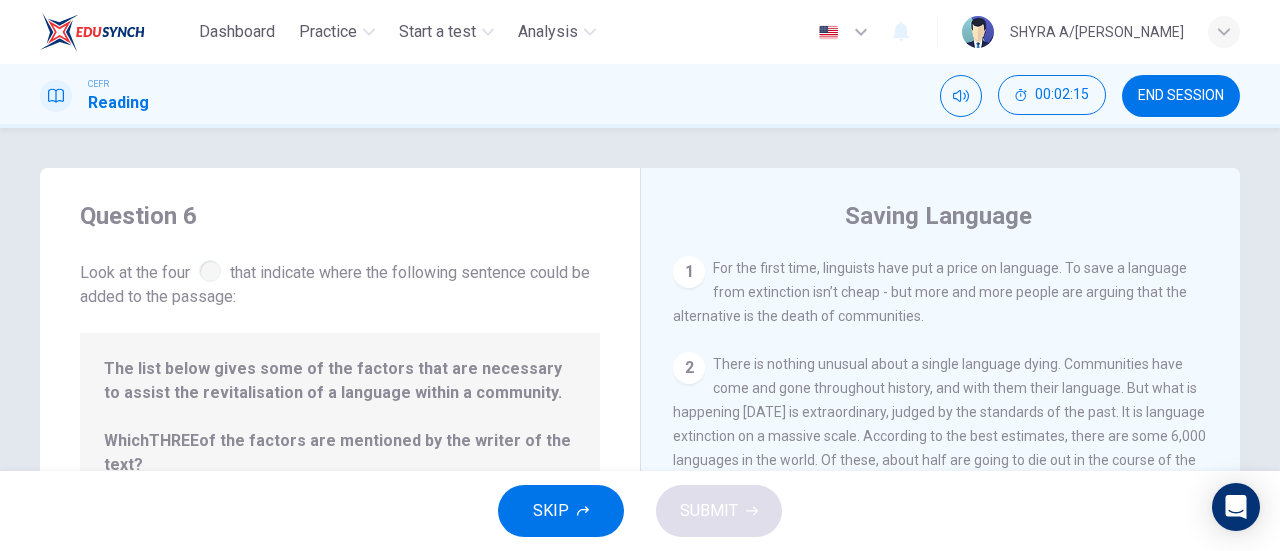 click on "The list below gives some of the factors that are necessary to assist the revitalisation of a language within a community.
Which  THREE  of the factors are mentioned by the writer of the text?
Select the appropriate letters from  A-G  below." at bounding box center [340, 441] 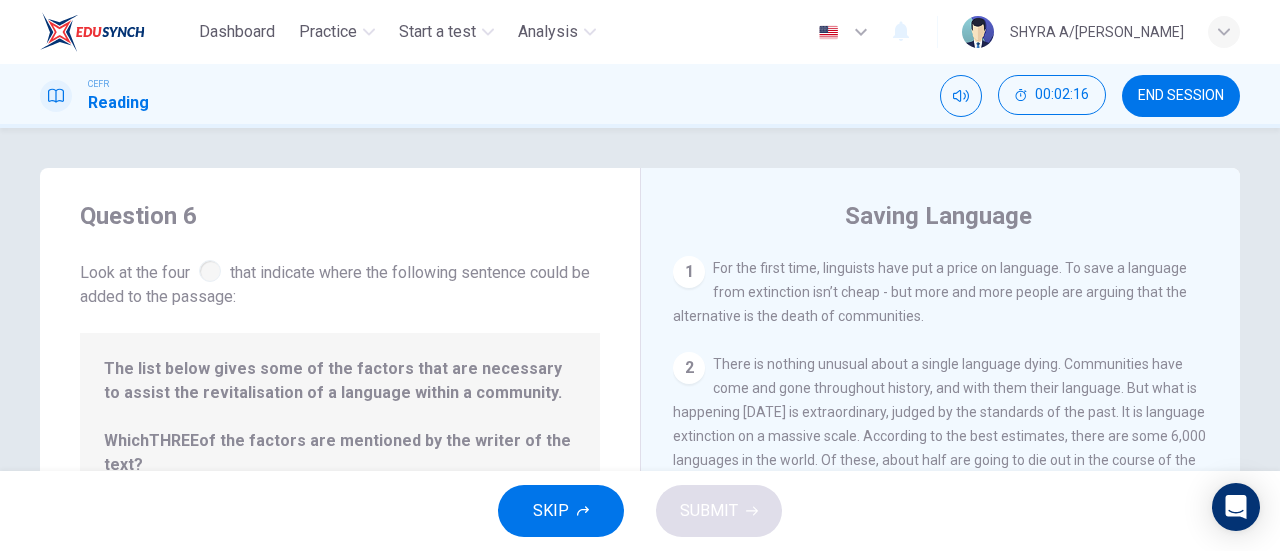 click 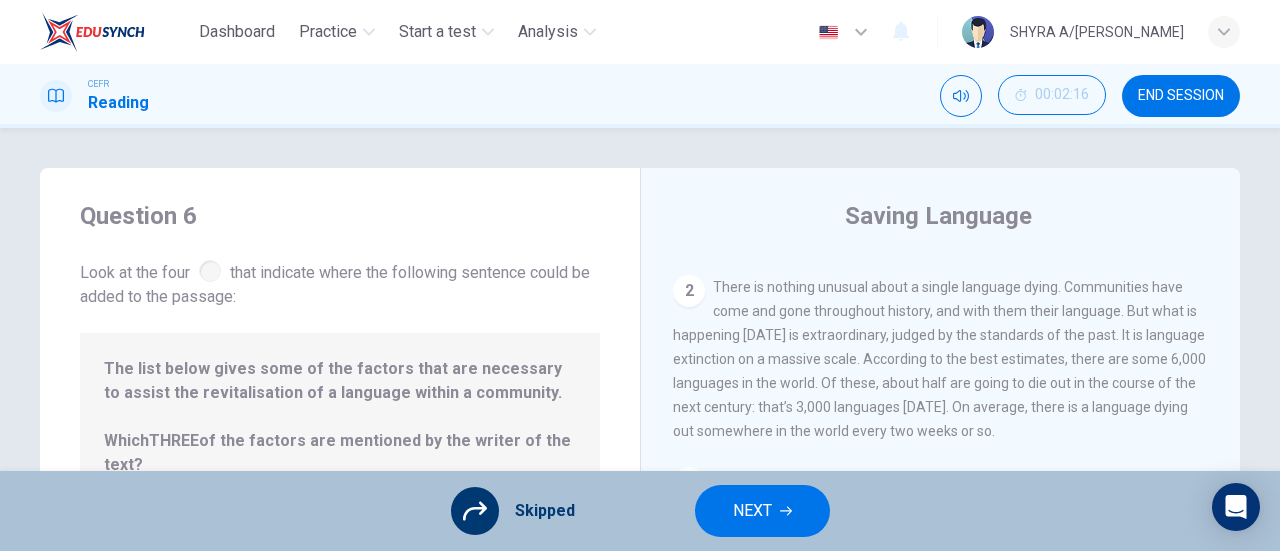 scroll, scrollTop: 90, scrollLeft: 0, axis: vertical 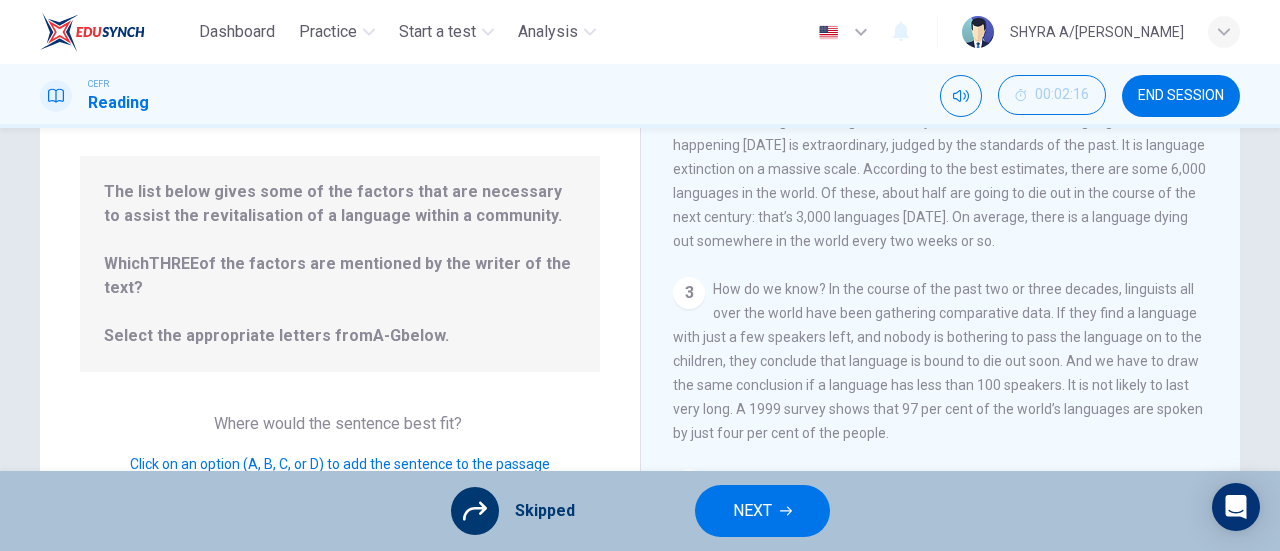 click on "NEXT" at bounding box center [752, 511] 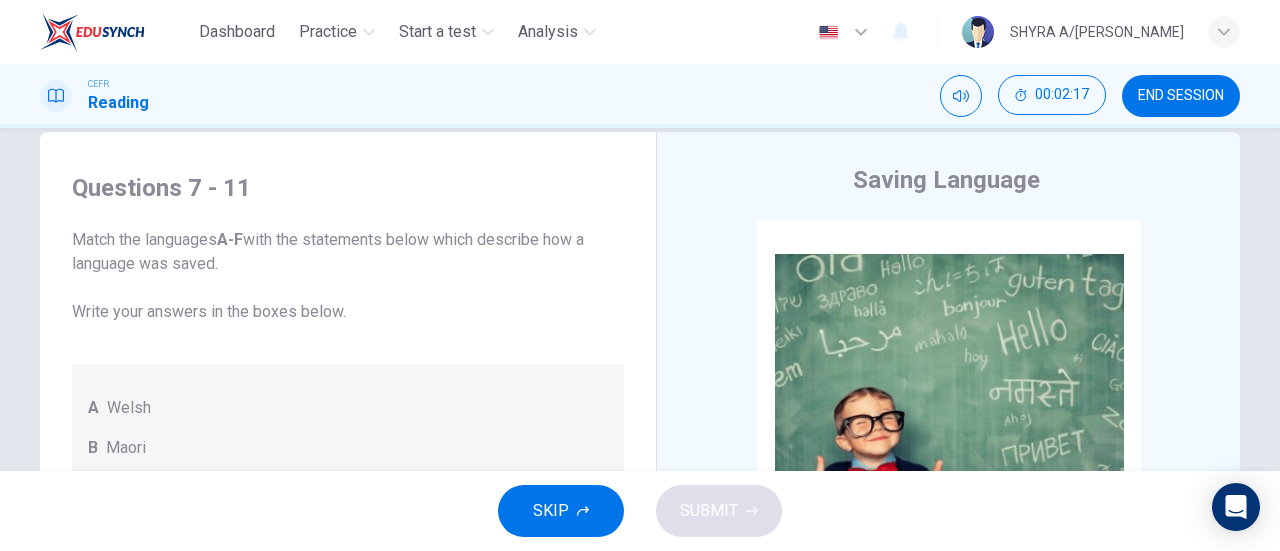 scroll, scrollTop: 0, scrollLeft: 0, axis: both 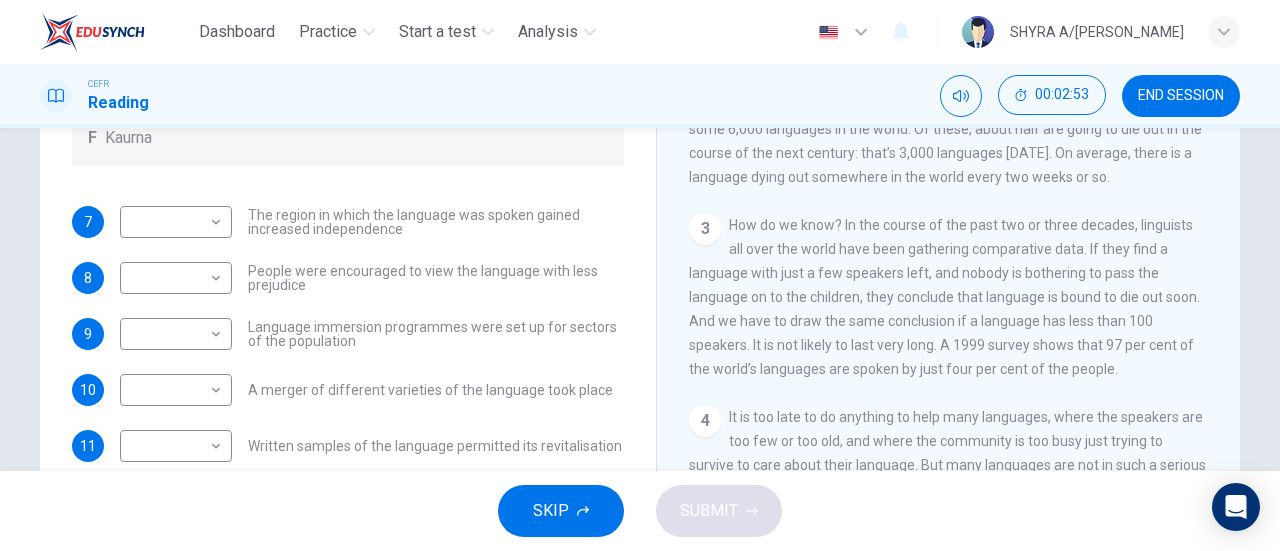click on "10" at bounding box center [88, 390] 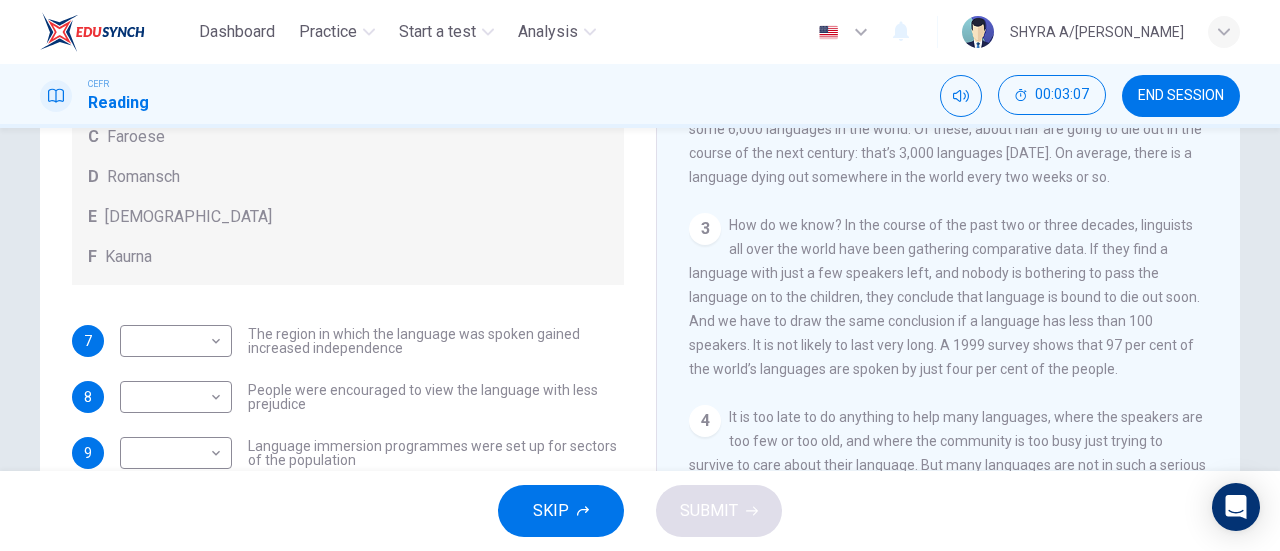 scroll, scrollTop: 0, scrollLeft: 0, axis: both 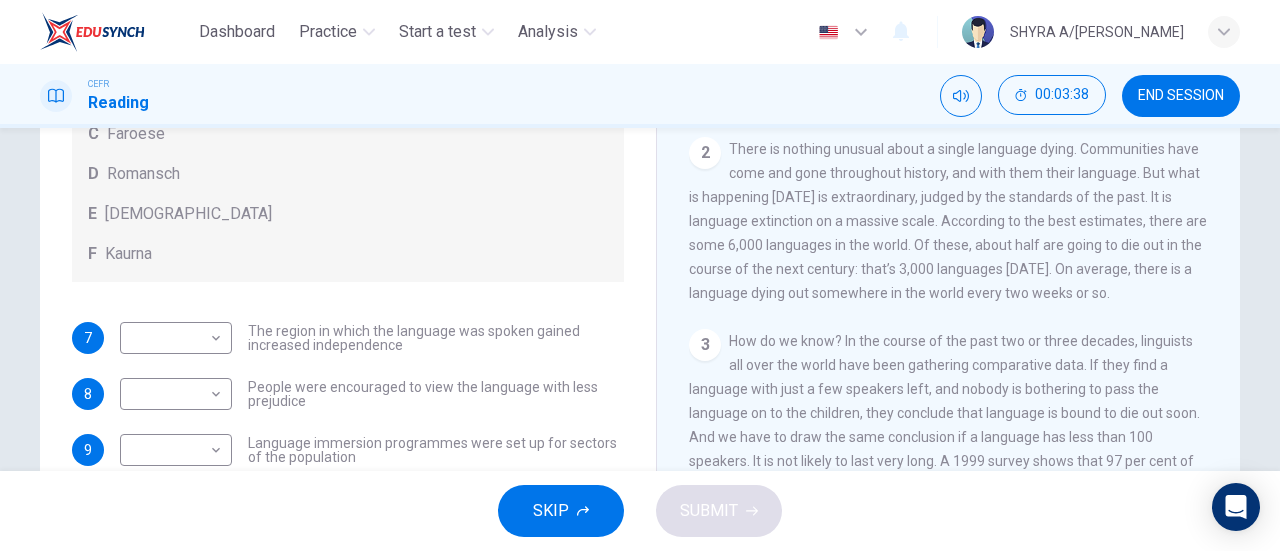click on "SKIP" at bounding box center (551, 511) 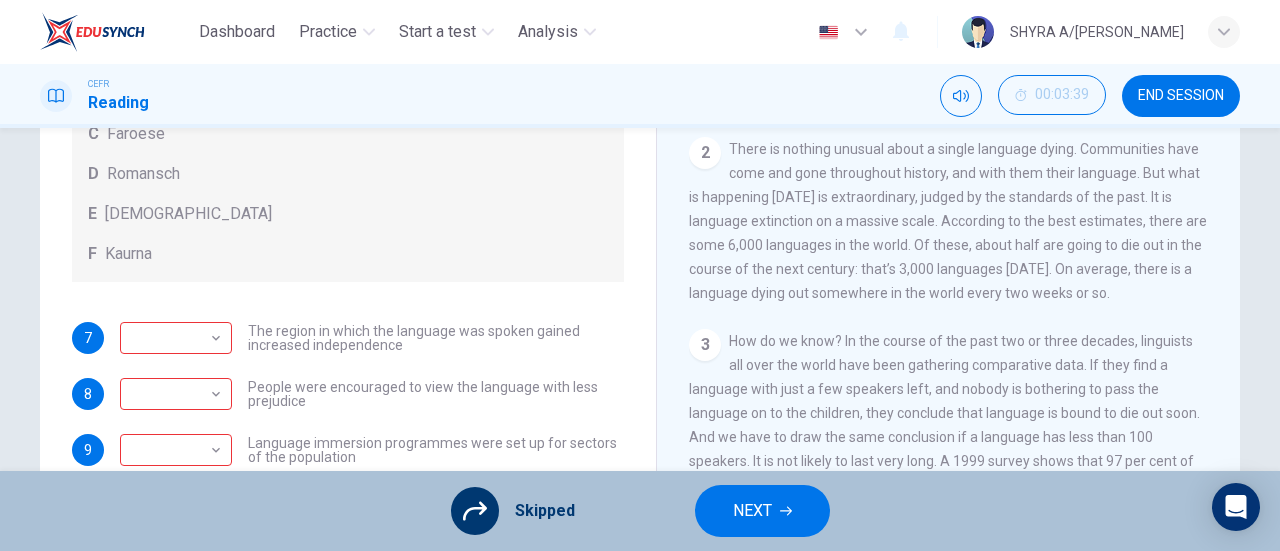 click on "NEXT" at bounding box center (752, 511) 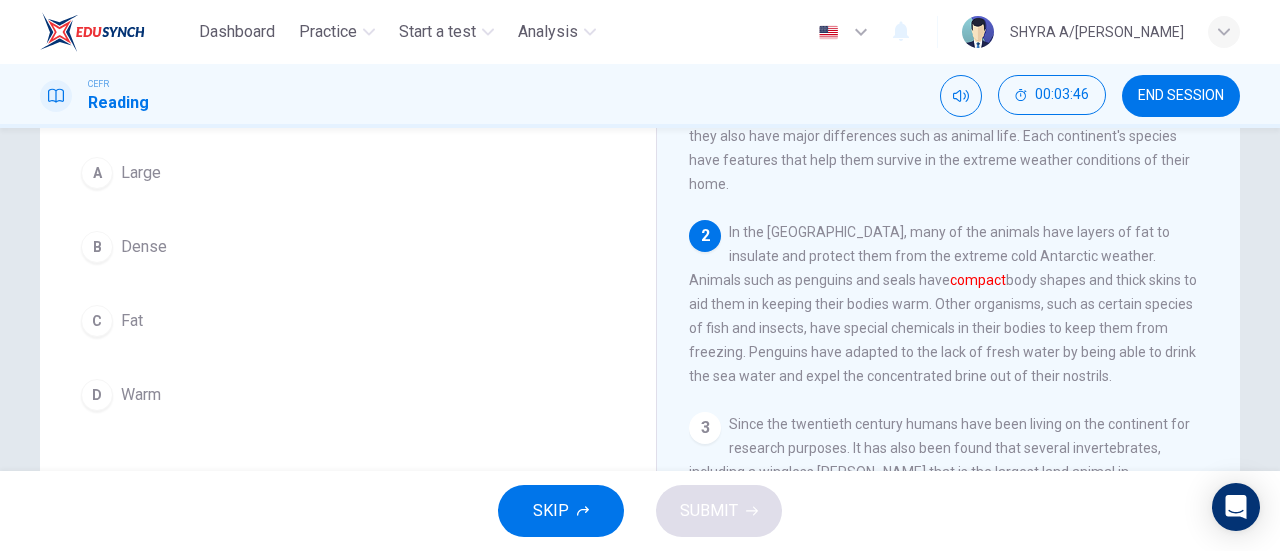 scroll, scrollTop: 181, scrollLeft: 0, axis: vertical 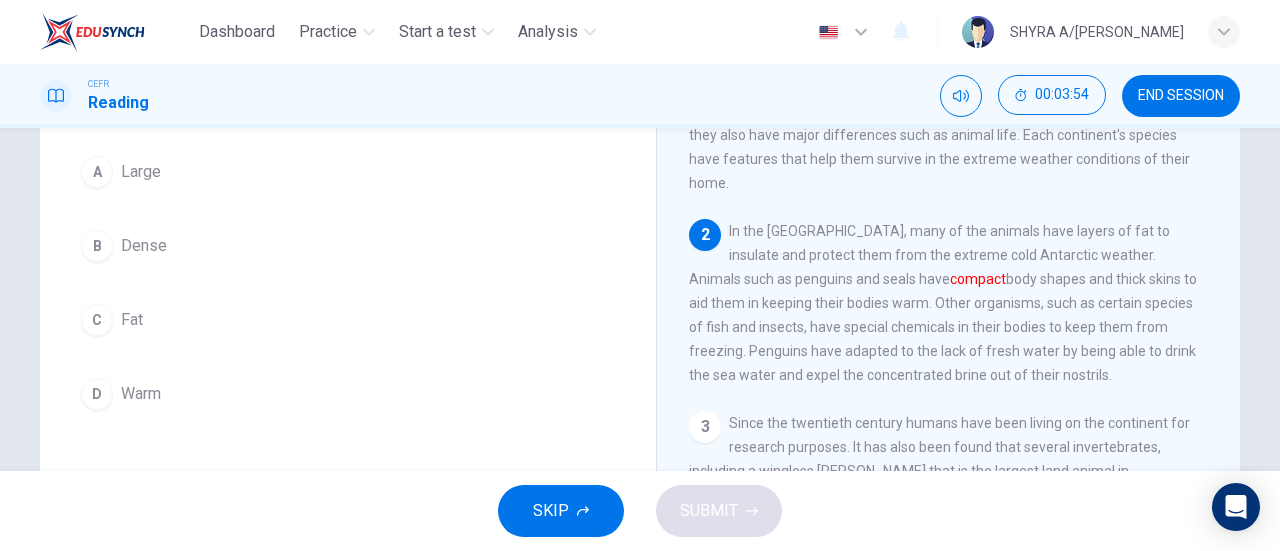 click on "B" at bounding box center [97, 246] 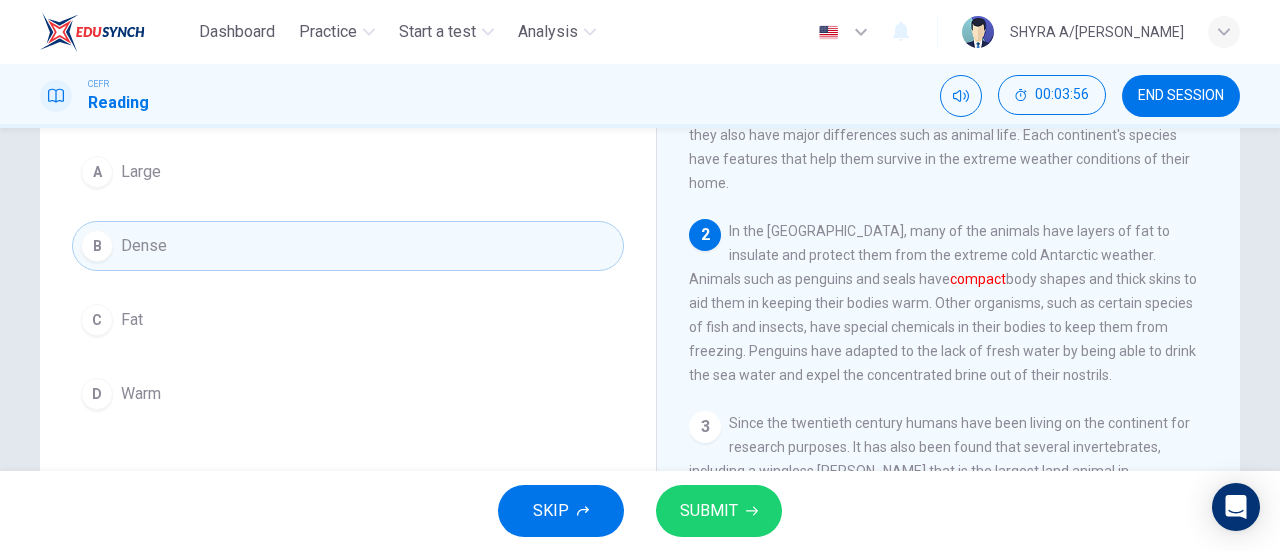 click on "C" at bounding box center [97, 320] 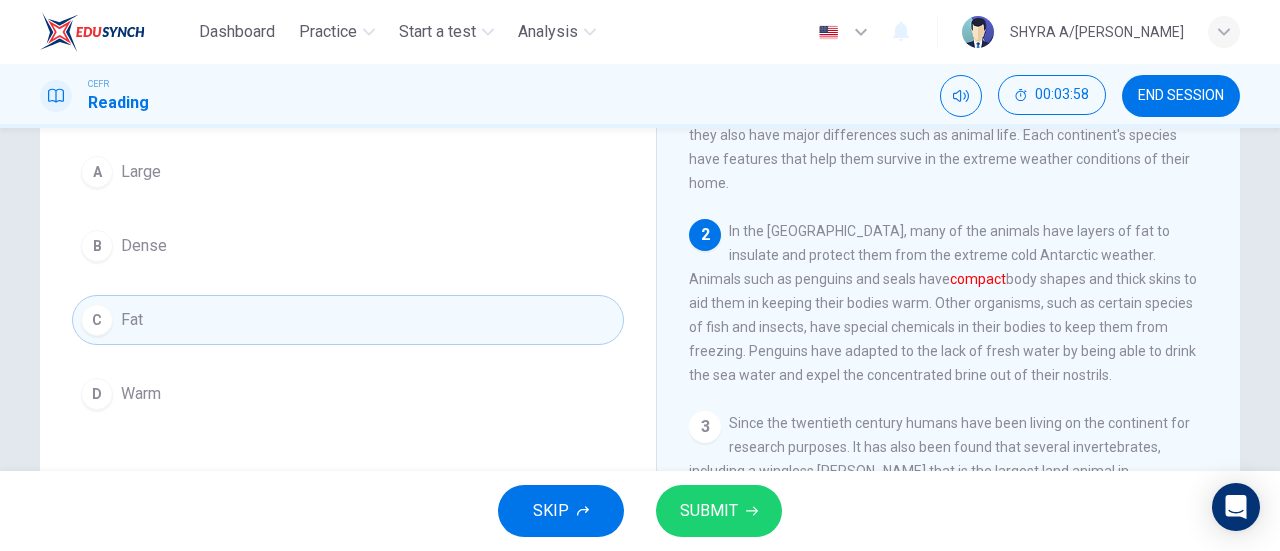 click on "B" at bounding box center [97, 246] 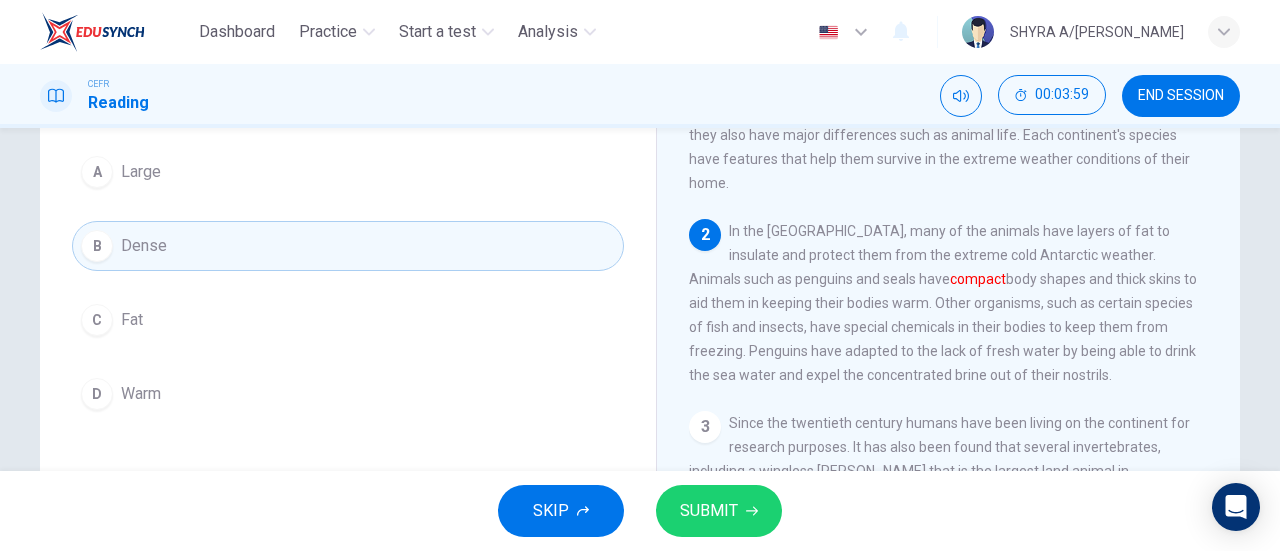 click on "SUBMIT" at bounding box center (709, 511) 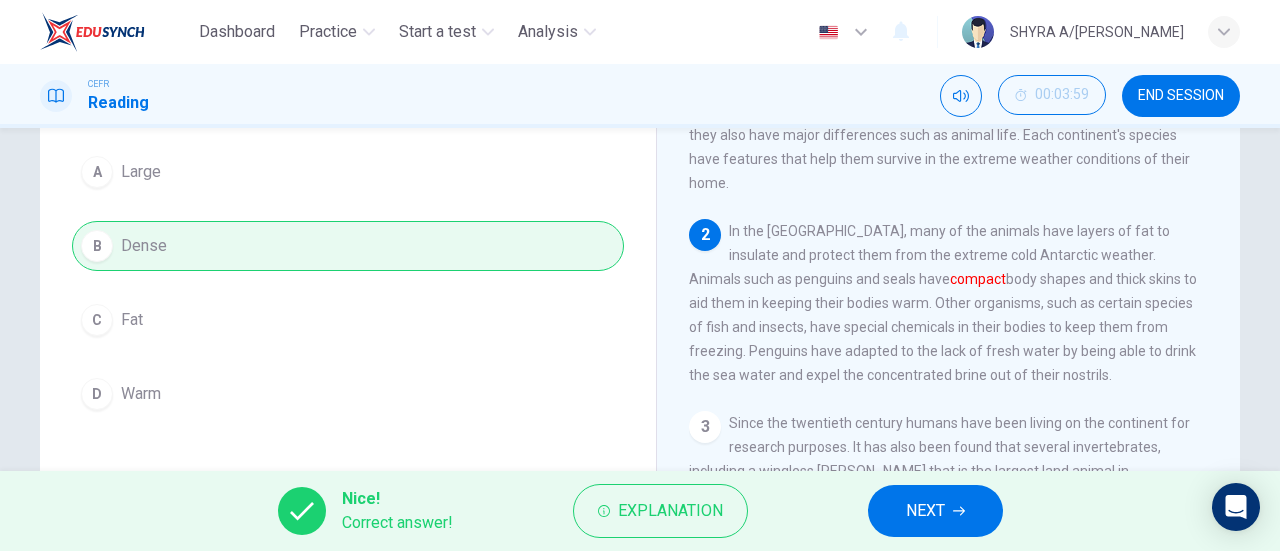 click on "NEXT" at bounding box center [935, 511] 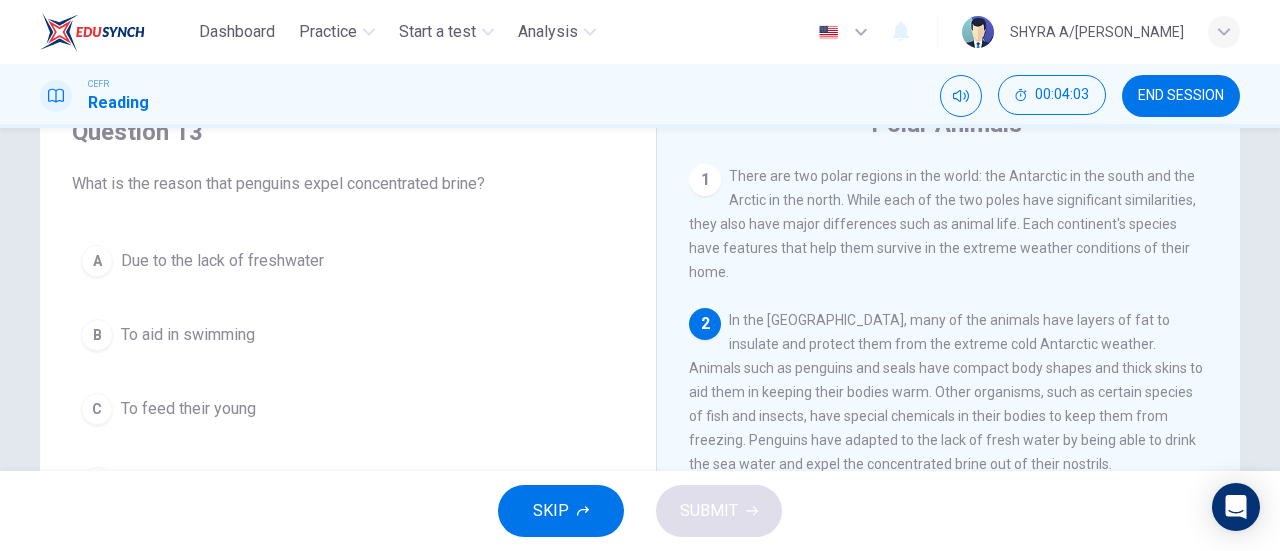 scroll, scrollTop: 97, scrollLeft: 0, axis: vertical 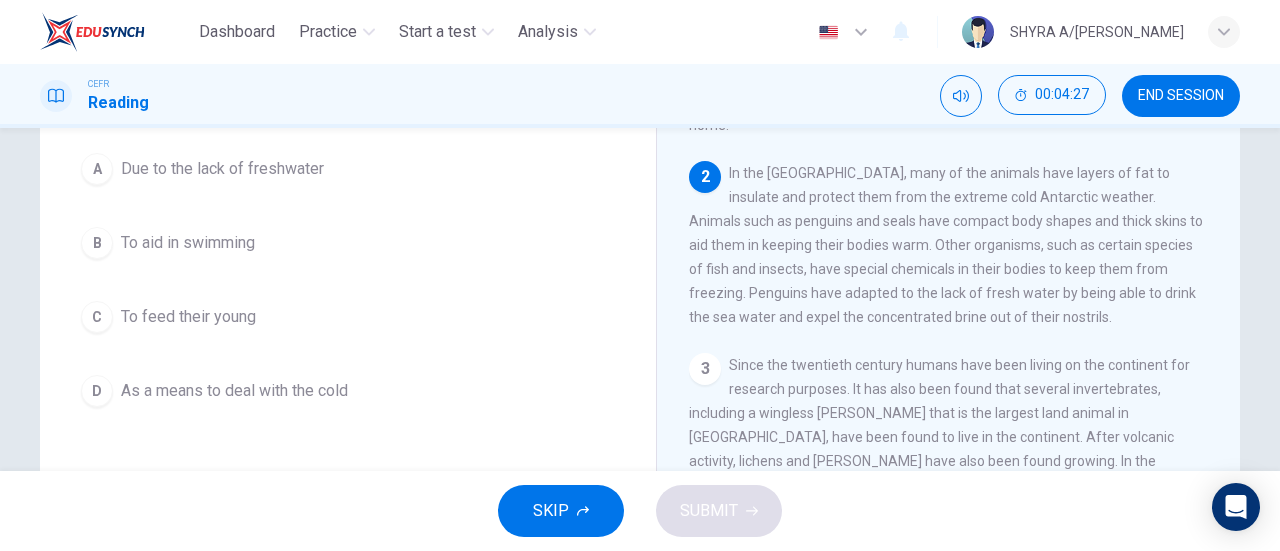 click on "D" at bounding box center (97, 391) 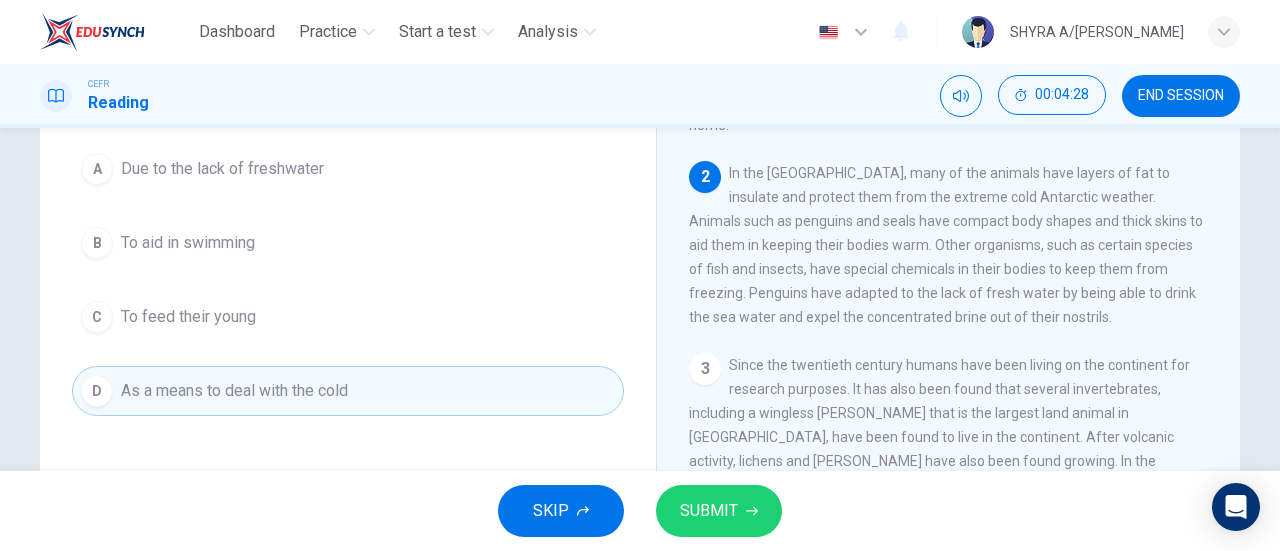 click on "SUBMIT" at bounding box center (709, 511) 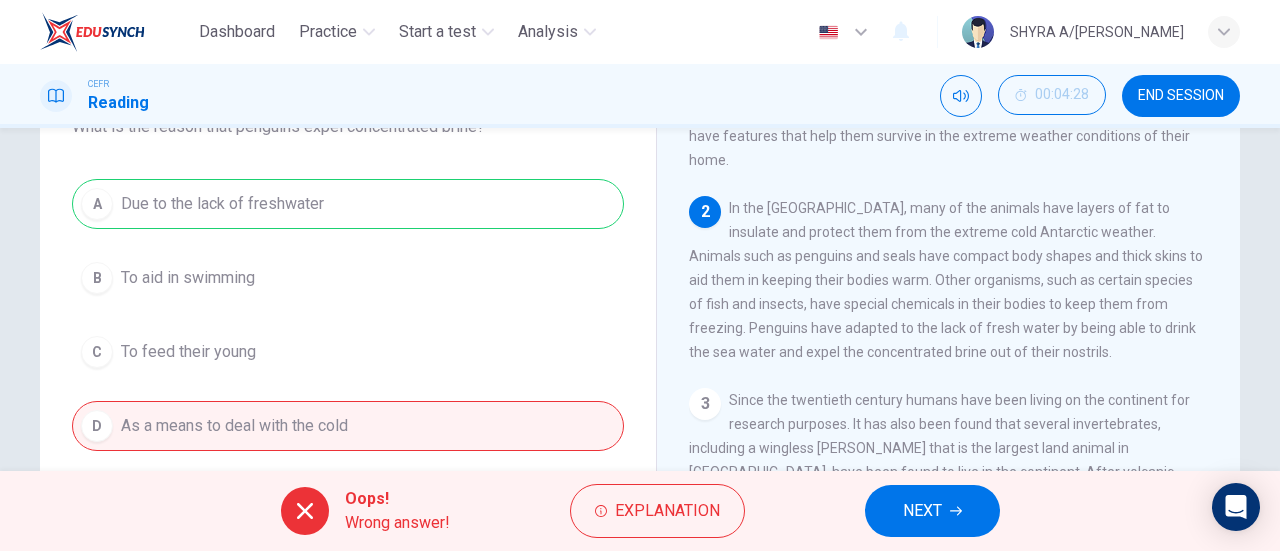 scroll, scrollTop: 150, scrollLeft: 0, axis: vertical 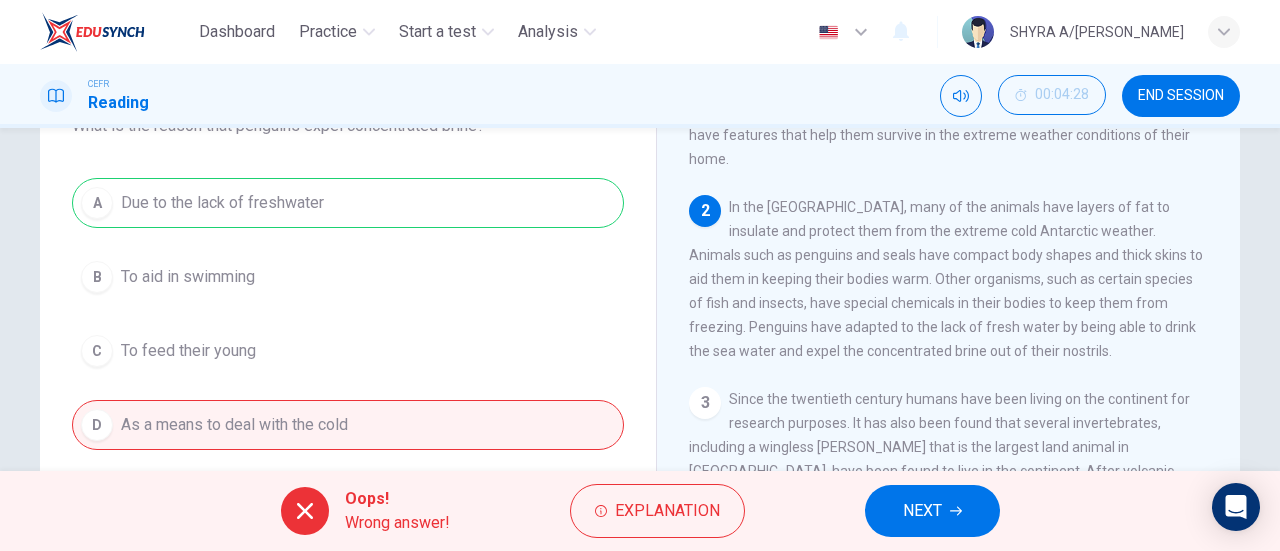 click on "NEXT" at bounding box center [922, 511] 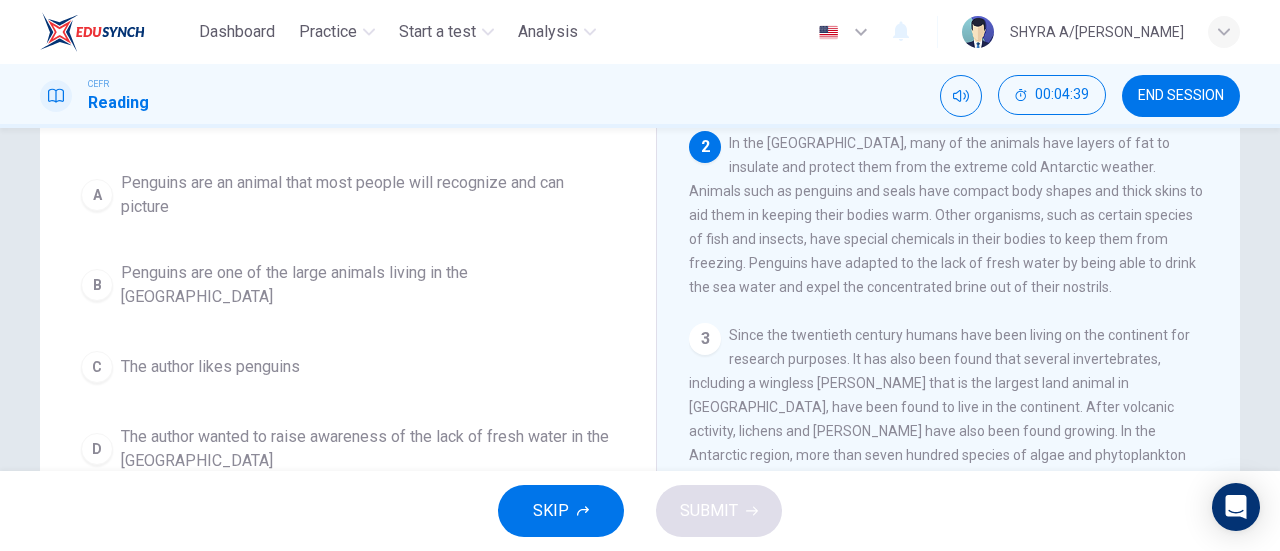scroll, scrollTop: 215, scrollLeft: 0, axis: vertical 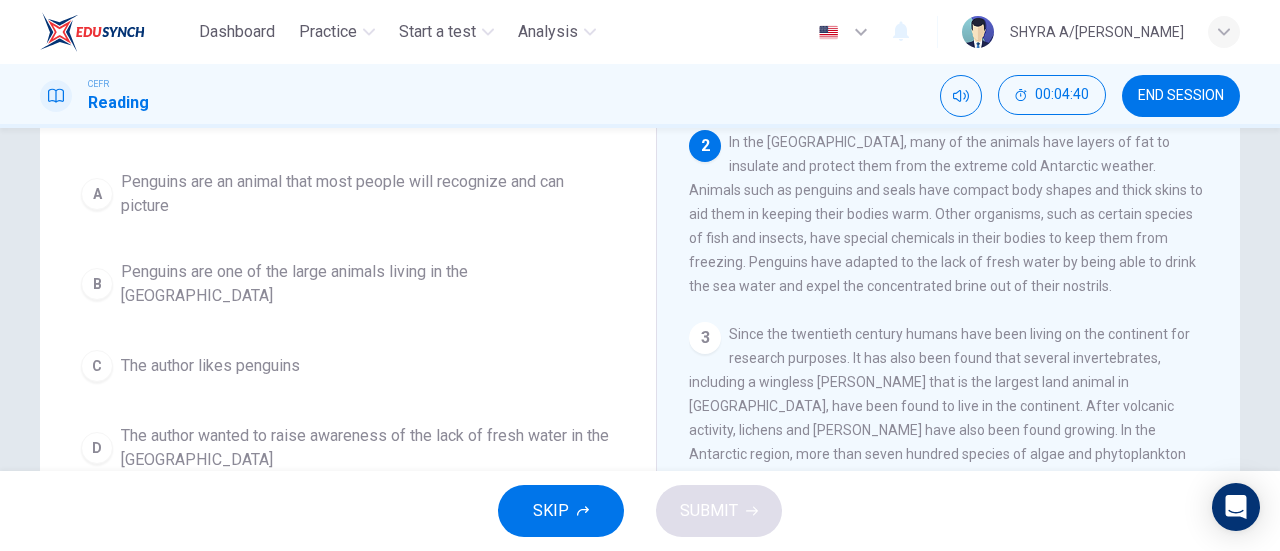 click on "A" at bounding box center (97, 194) 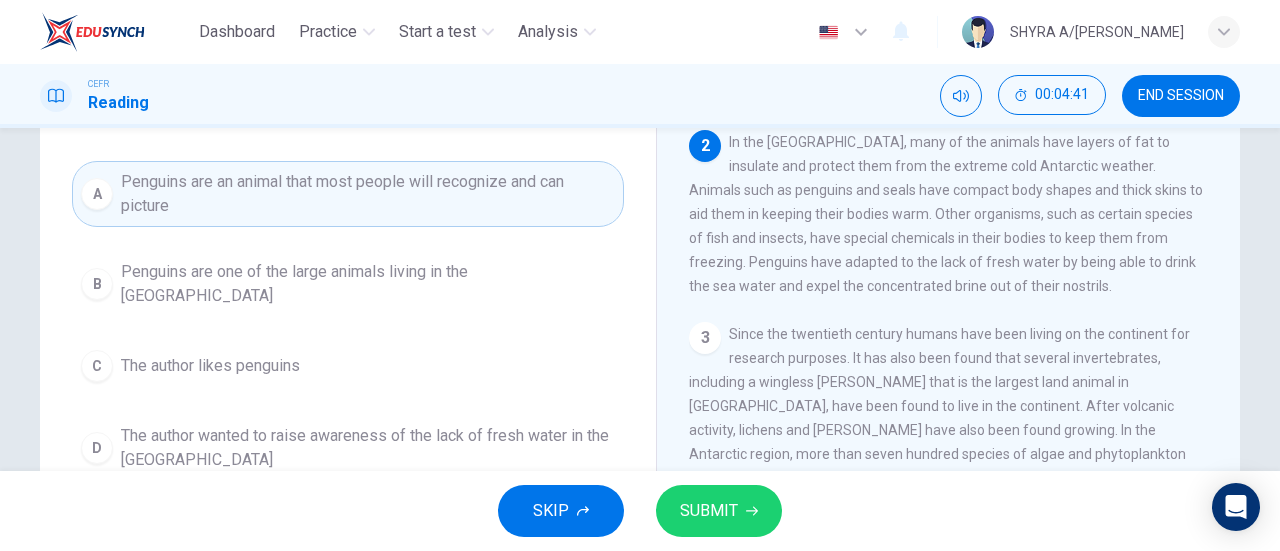 click on "SUBMIT" at bounding box center (709, 511) 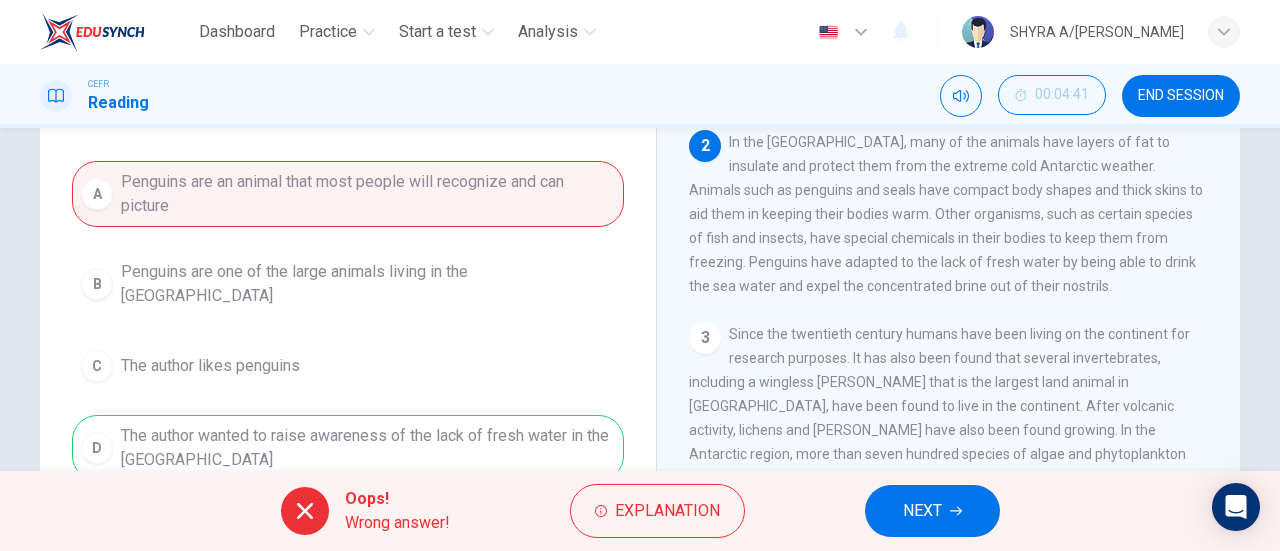 click on "NEXT" at bounding box center (922, 511) 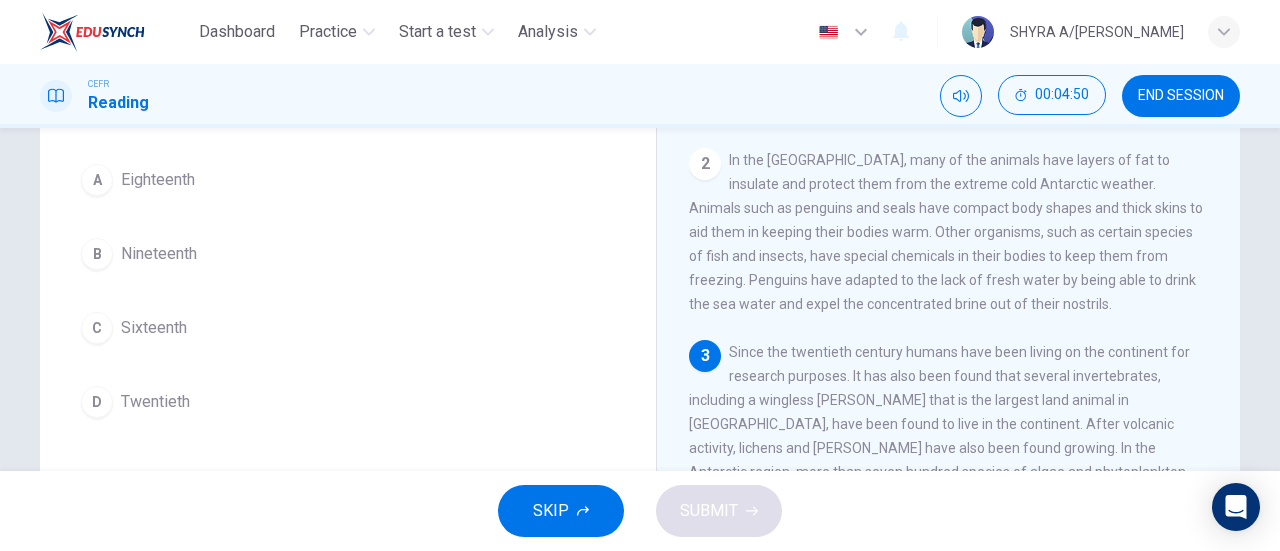 scroll, scrollTop: 199, scrollLeft: 0, axis: vertical 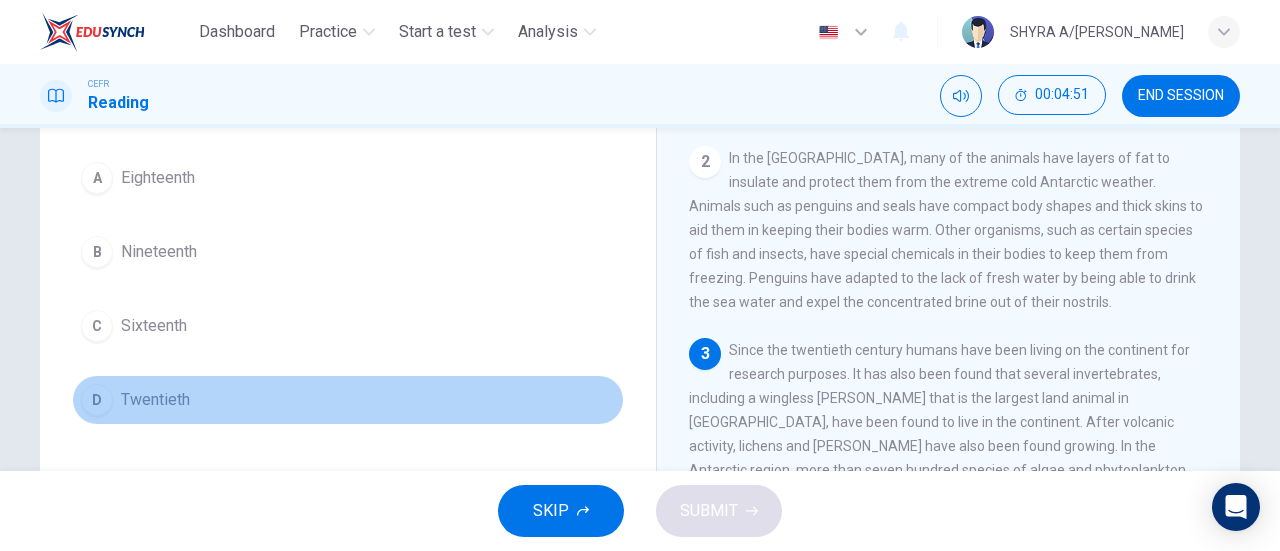 click on "Twentieth" at bounding box center (155, 400) 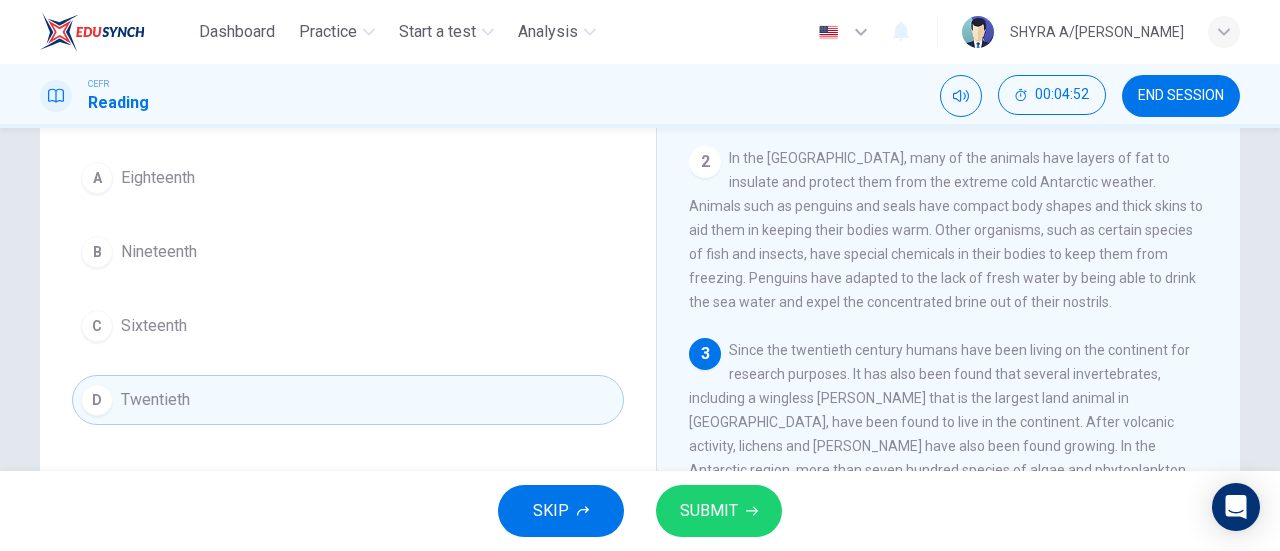 click on "SUBMIT" at bounding box center [709, 511] 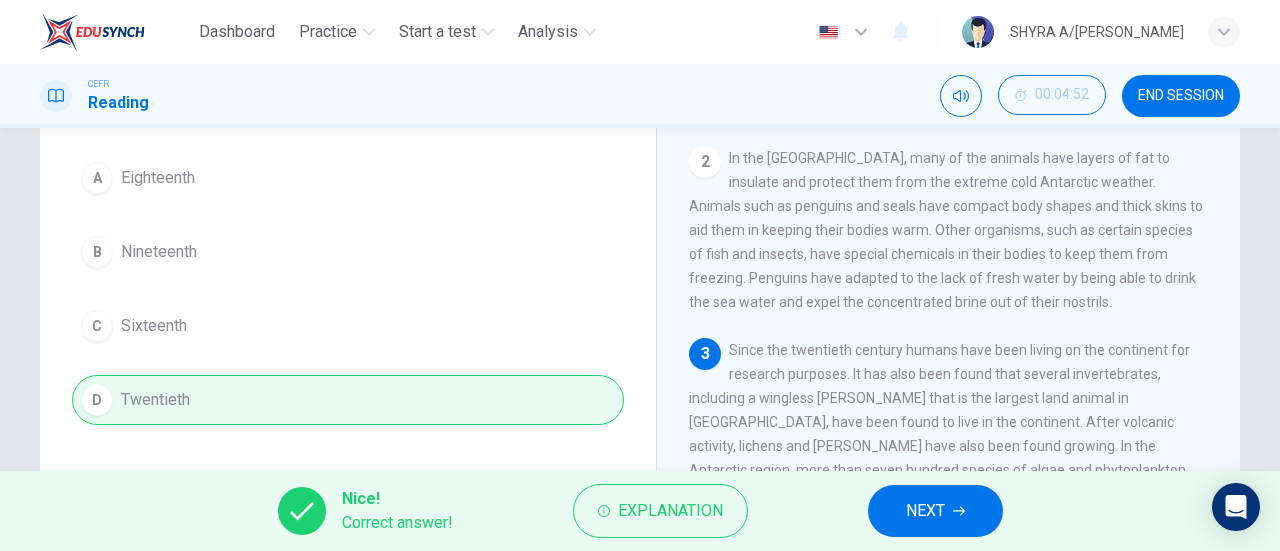 click on "NEXT" at bounding box center [935, 511] 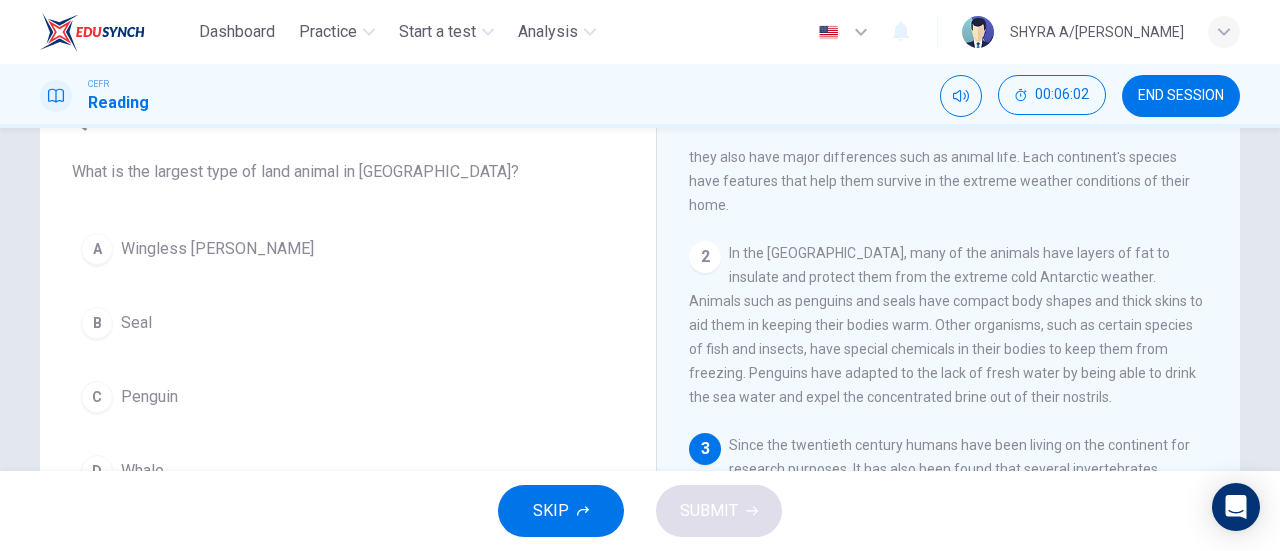 scroll, scrollTop: 78, scrollLeft: 0, axis: vertical 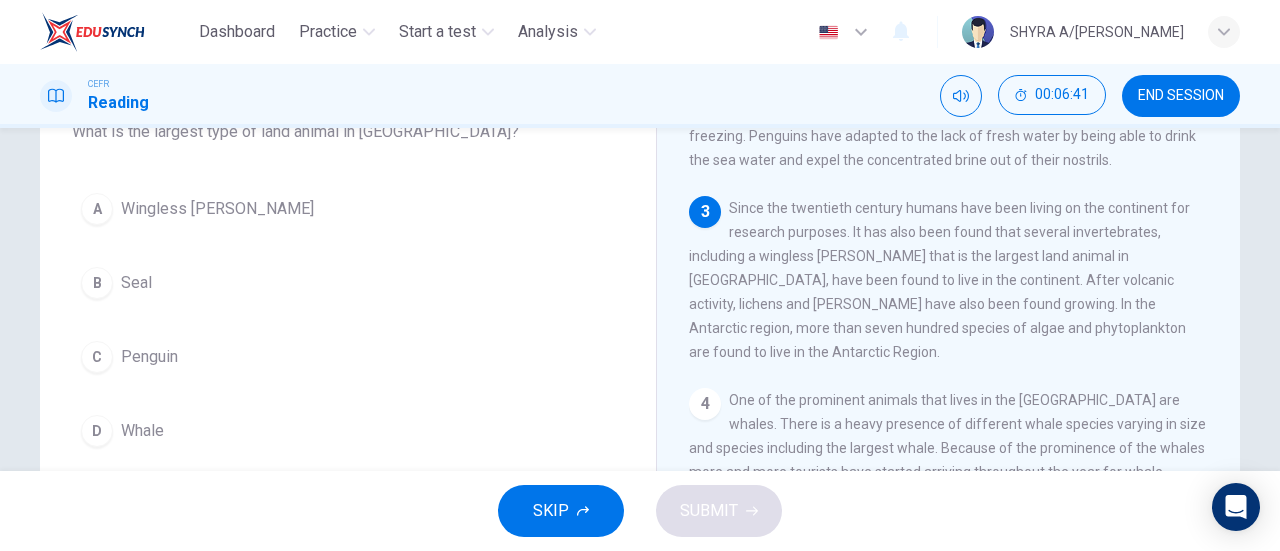 click on "A Wingless [PERSON_NAME]" at bounding box center [348, 209] 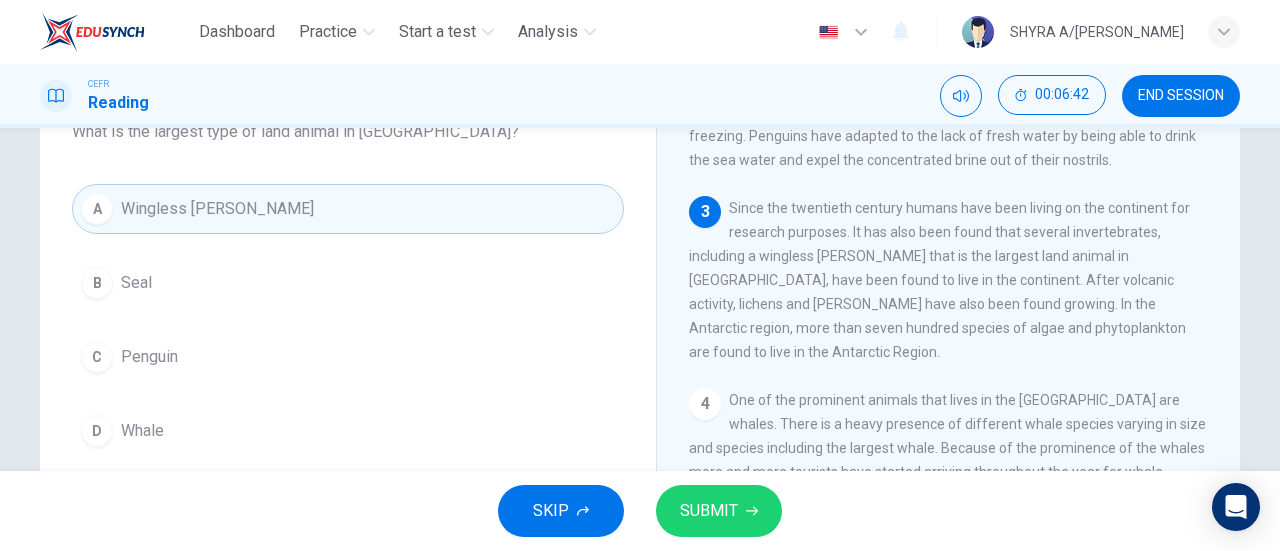 click on "SUBMIT" at bounding box center [709, 511] 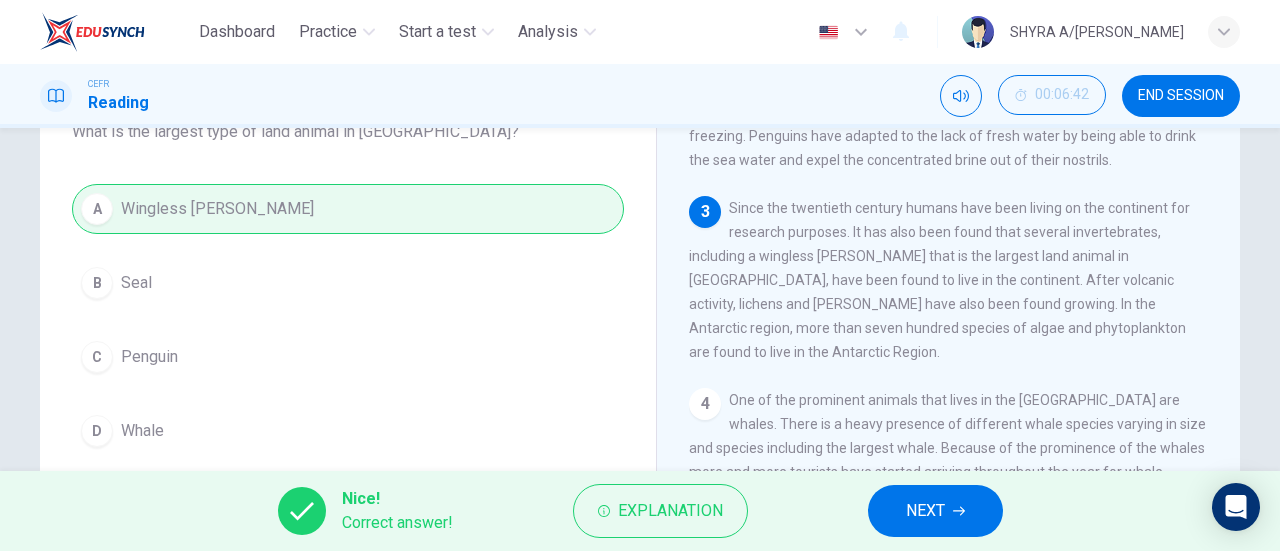 click on "NEXT" at bounding box center [925, 511] 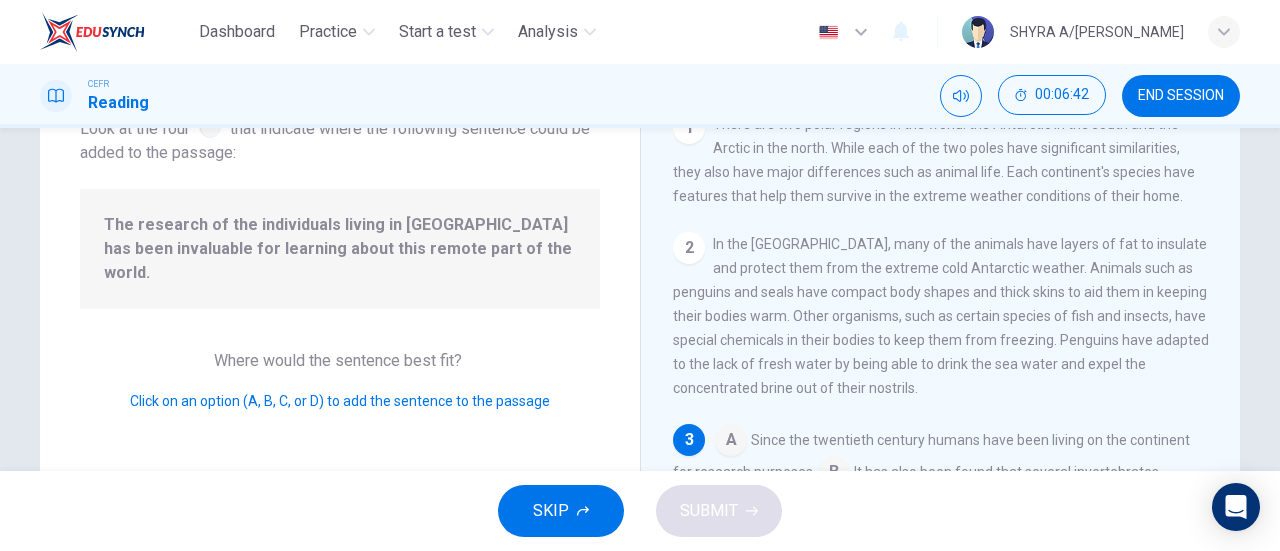 scroll, scrollTop: 120, scrollLeft: 0, axis: vertical 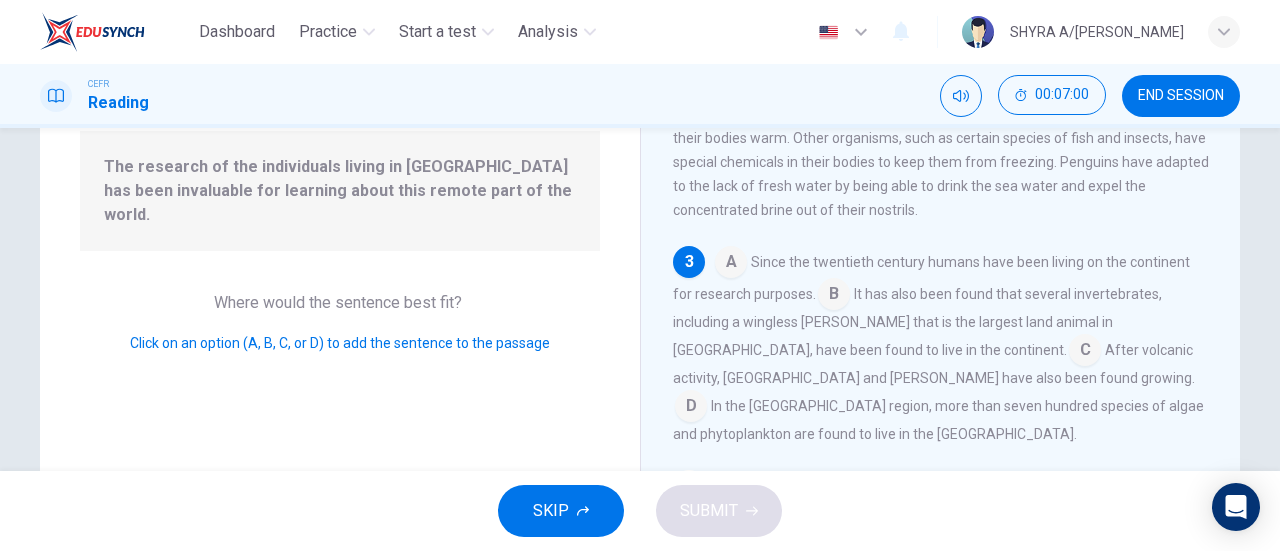 click at bounding box center [834, 296] 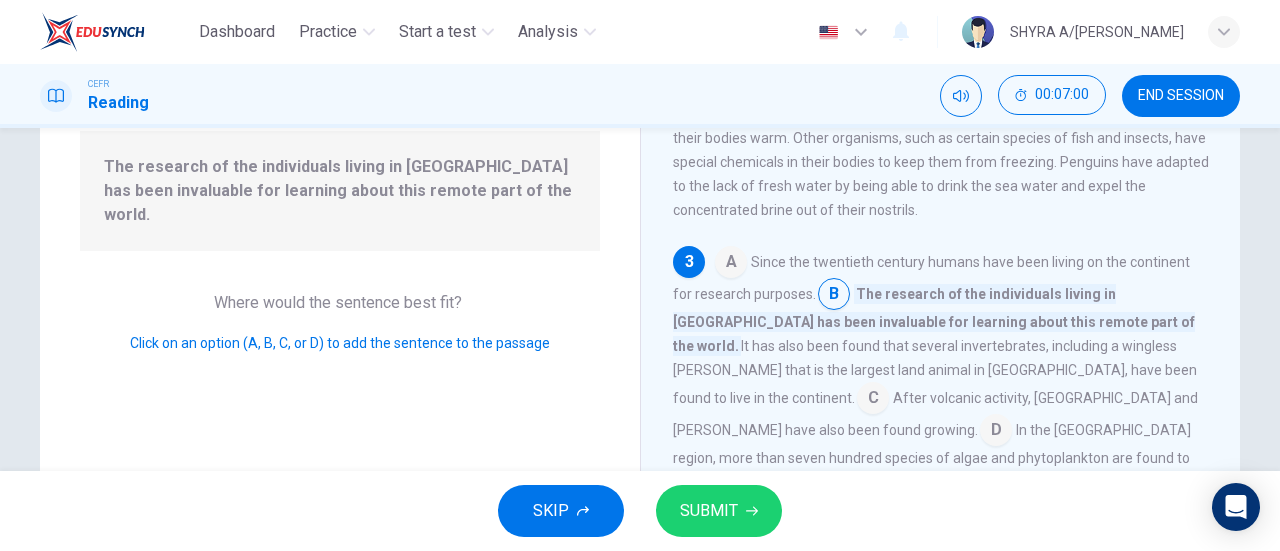 click on "SUBMIT" at bounding box center [709, 511] 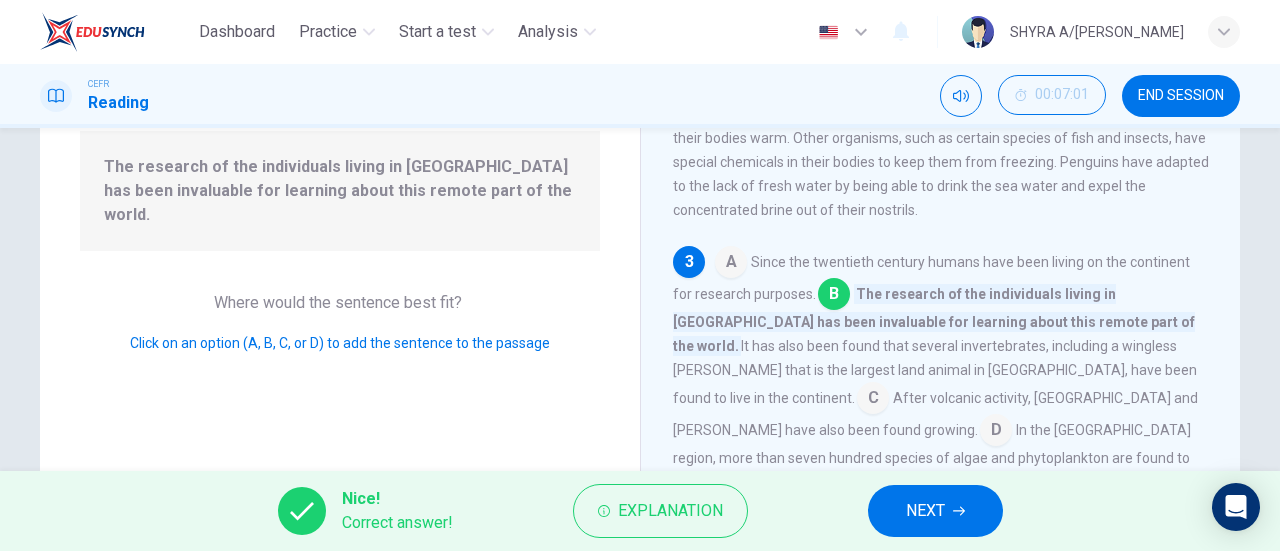 click on "NEXT" at bounding box center (925, 511) 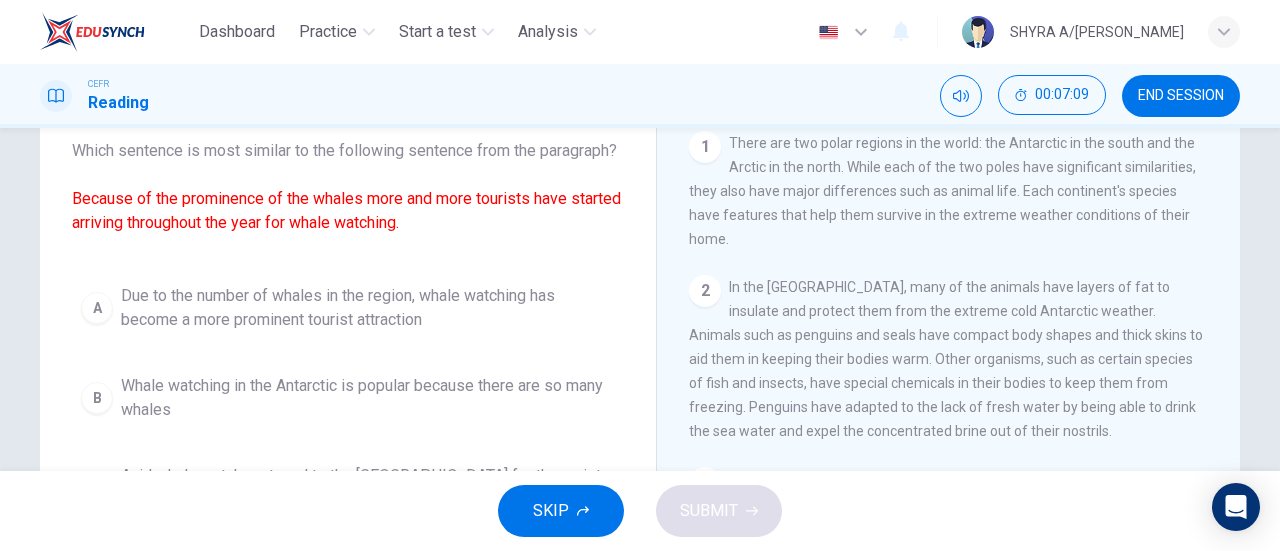 scroll, scrollTop: 126, scrollLeft: 0, axis: vertical 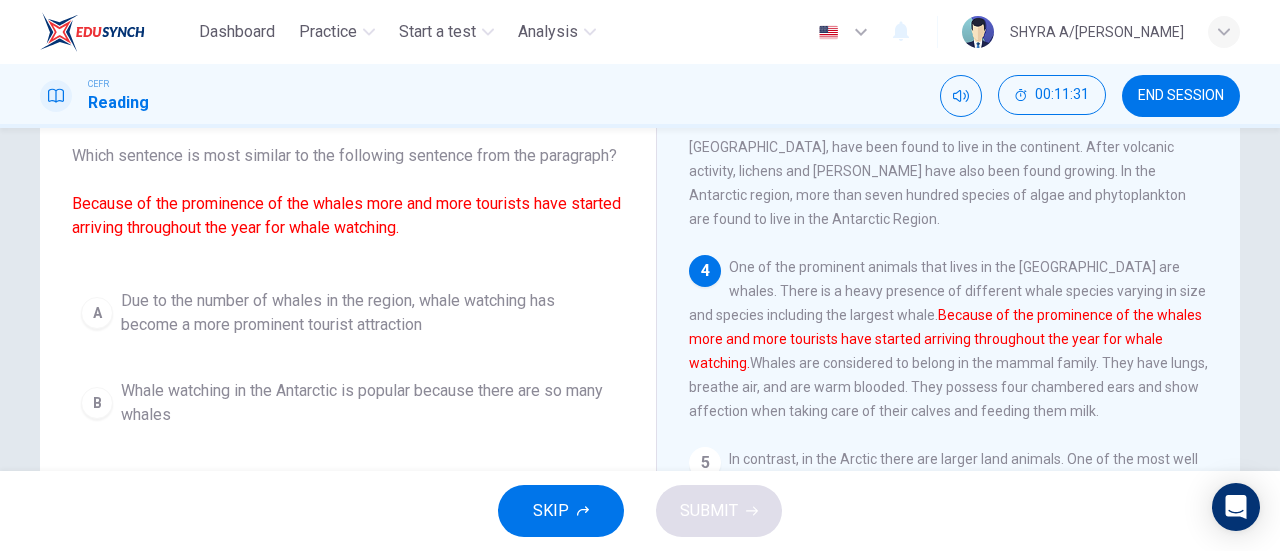 click on "Due to the number of whales in the region, whale watching has become a more prominent tourist attraction" at bounding box center (368, 313) 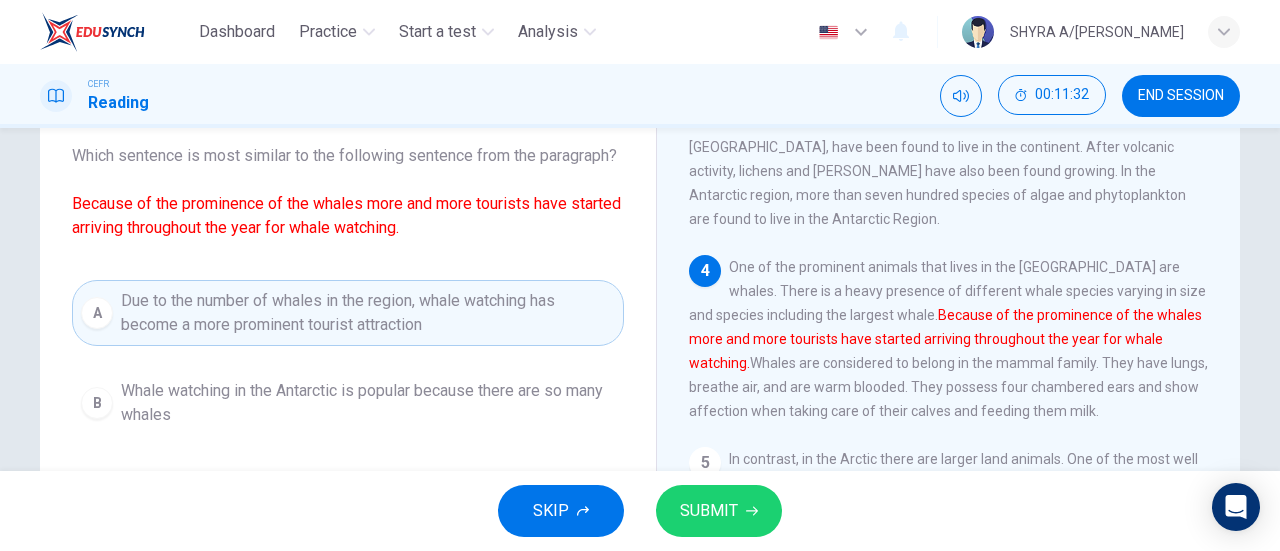 click 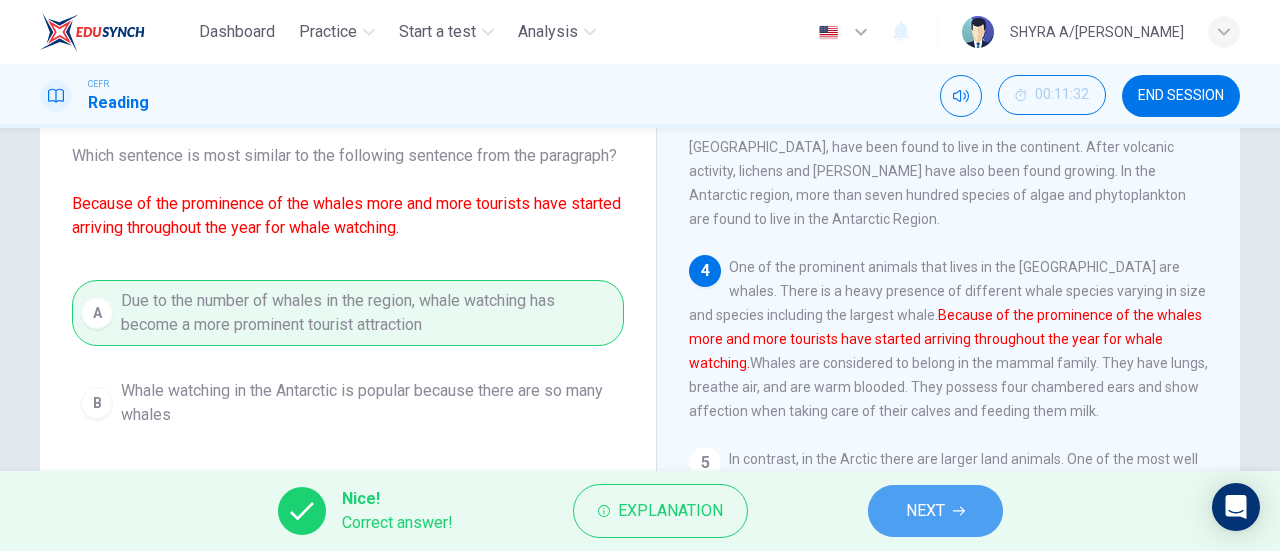click on "NEXT" at bounding box center [925, 511] 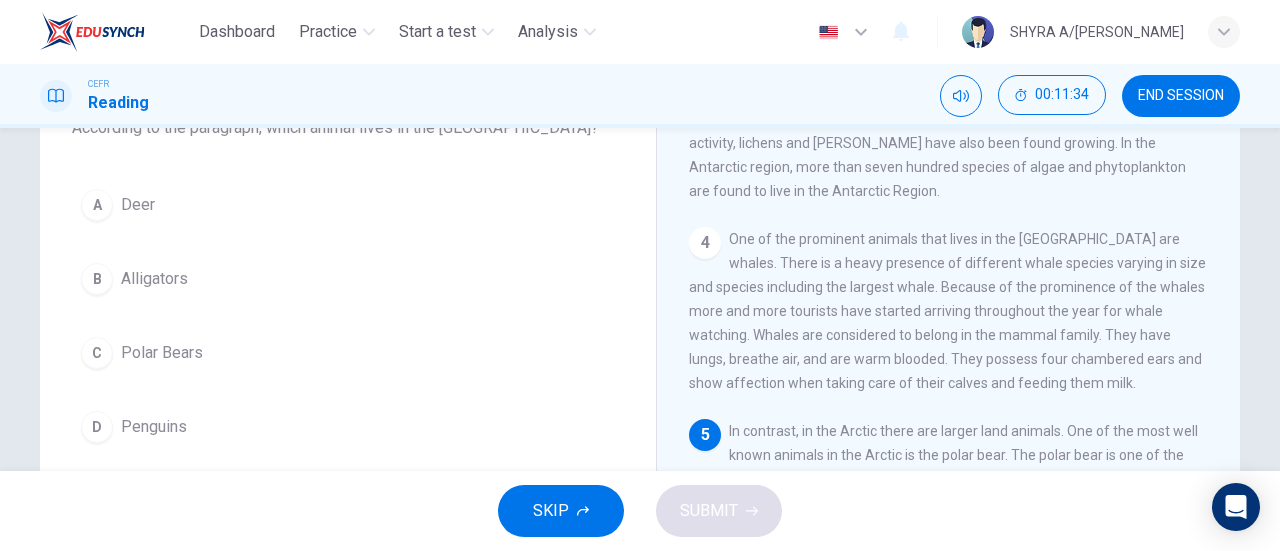 scroll, scrollTop: 174, scrollLeft: 0, axis: vertical 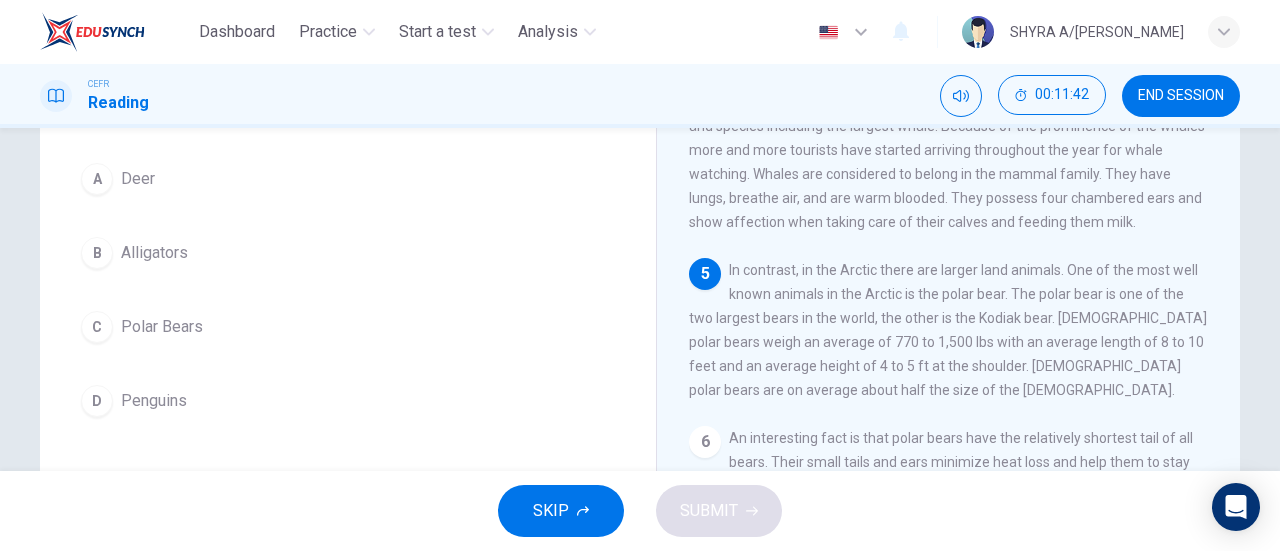 click on "Polar Bears" at bounding box center (162, 327) 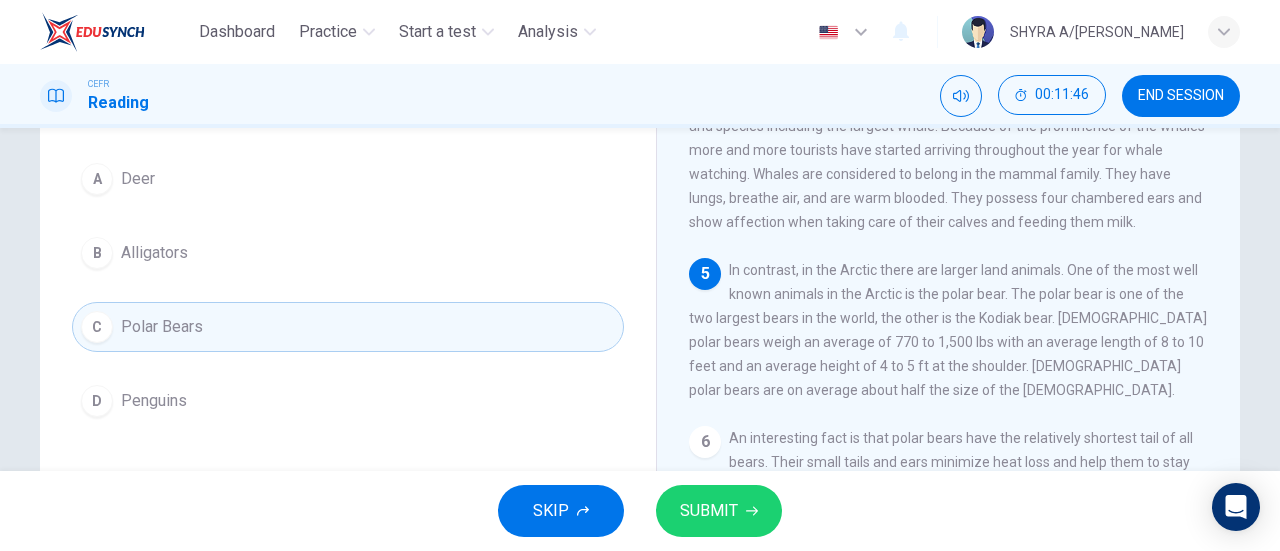 click on "SUBMIT" at bounding box center [709, 511] 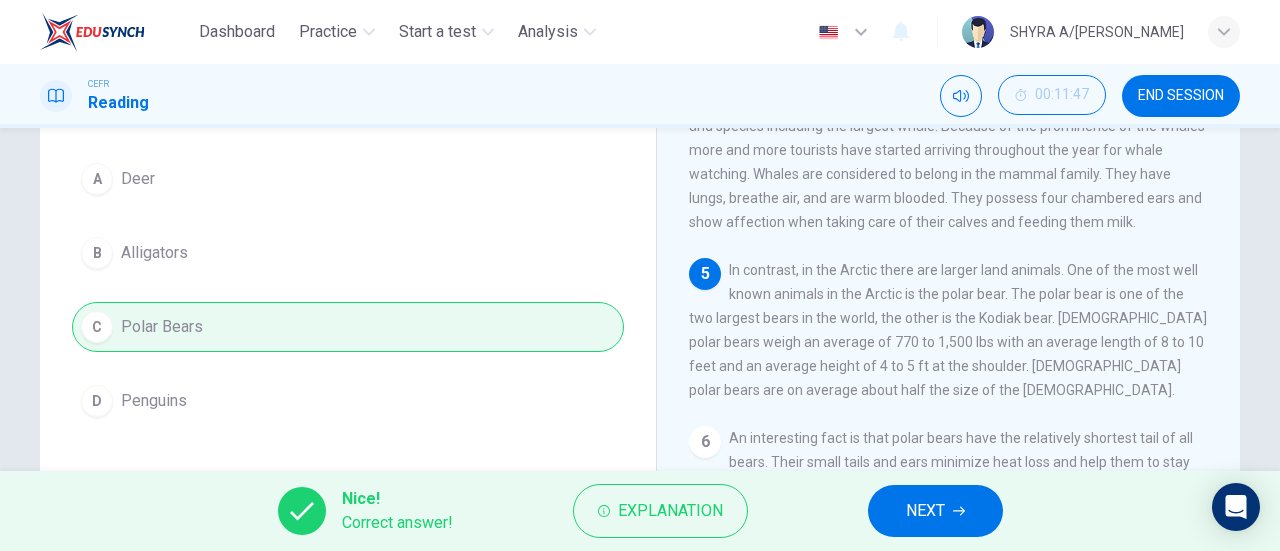 click on "NEXT" at bounding box center (925, 511) 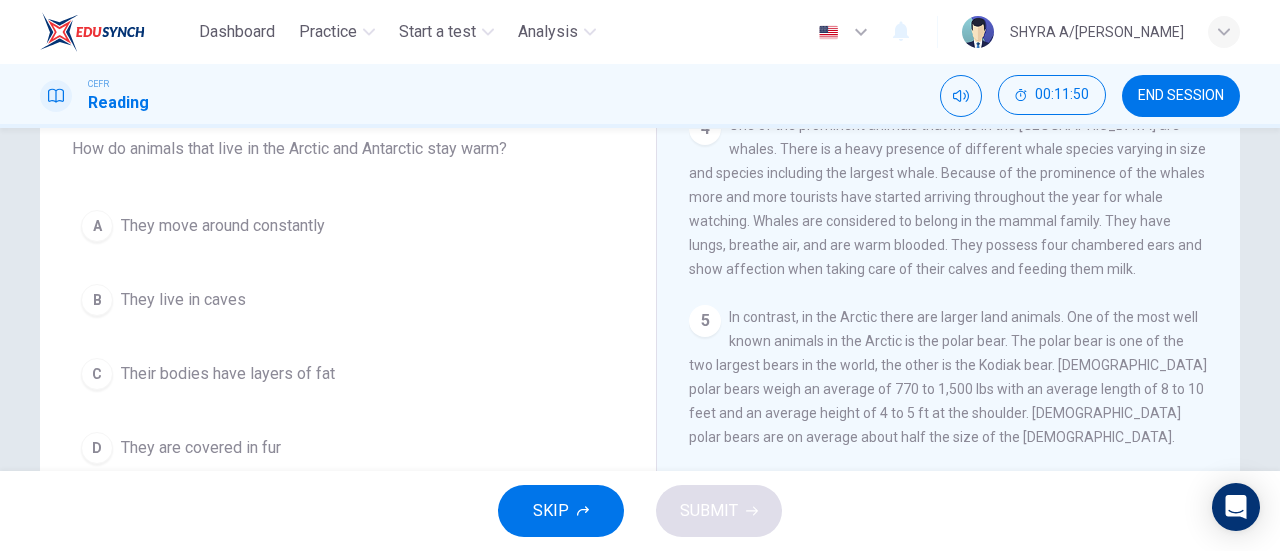 scroll, scrollTop: 128, scrollLeft: 0, axis: vertical 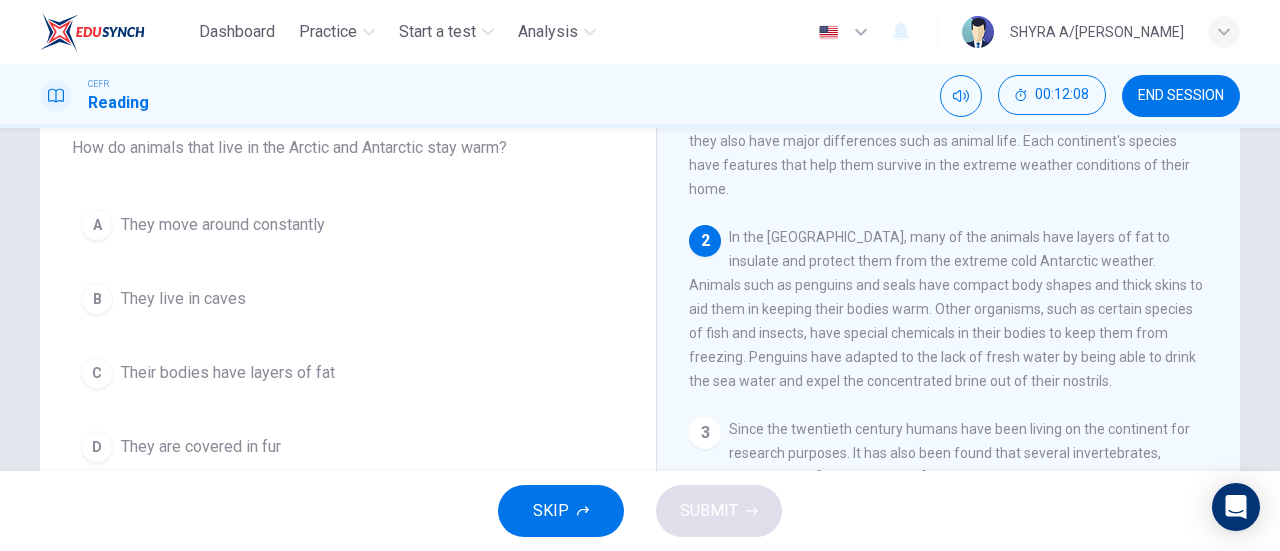 click on "Their bodies have layers of fat" at bounding box center (228, 373) 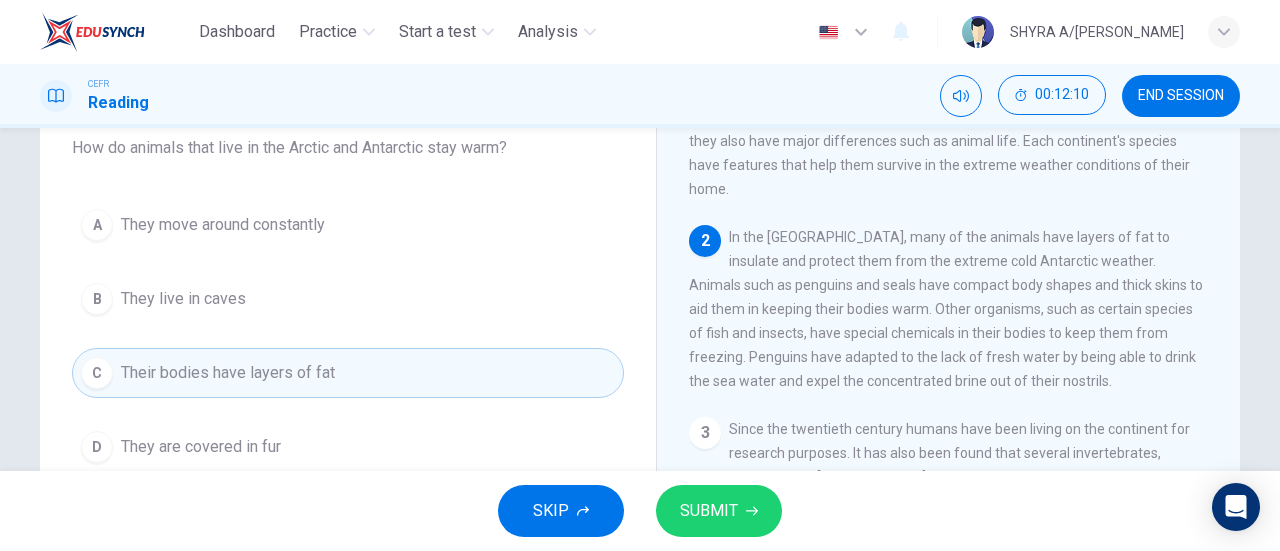 click 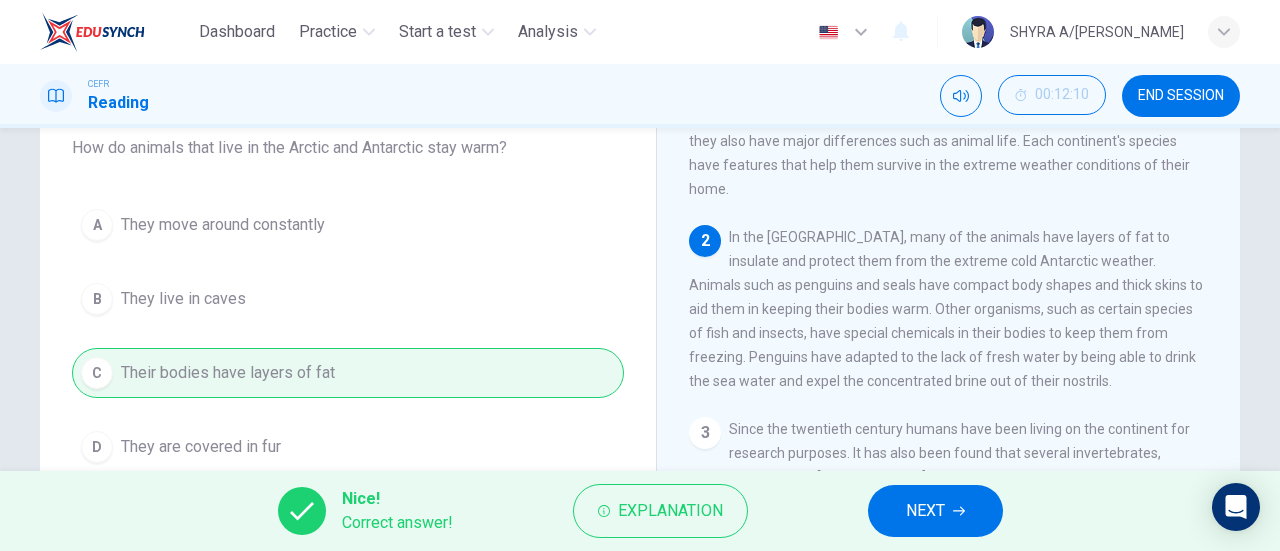 click 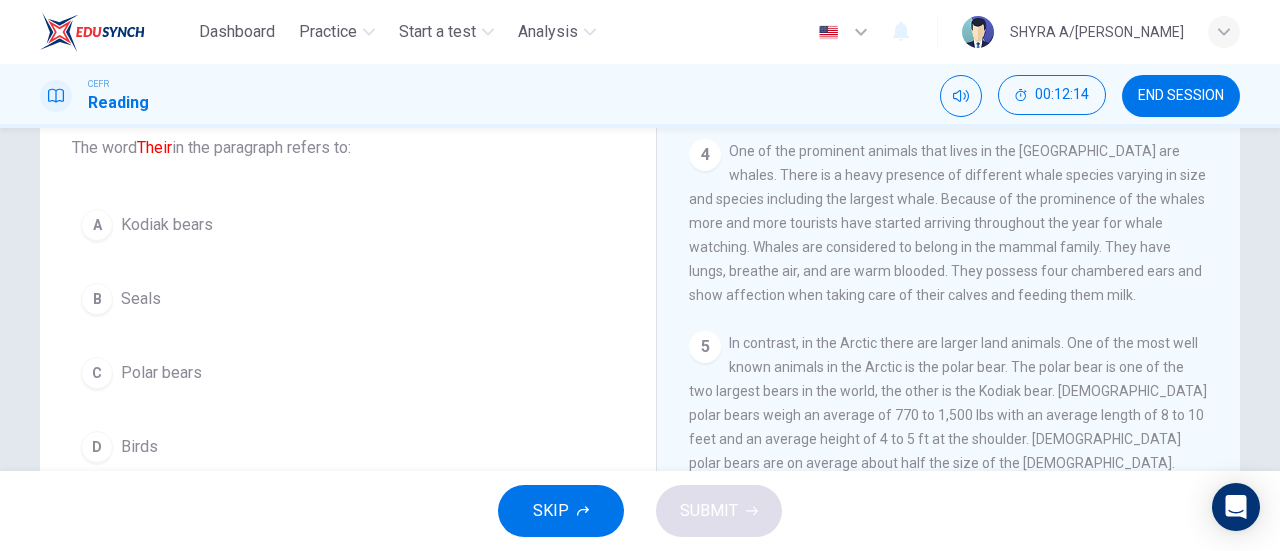 scroll, scrollTop: 572, scrollLeft: 0, axis: vertical 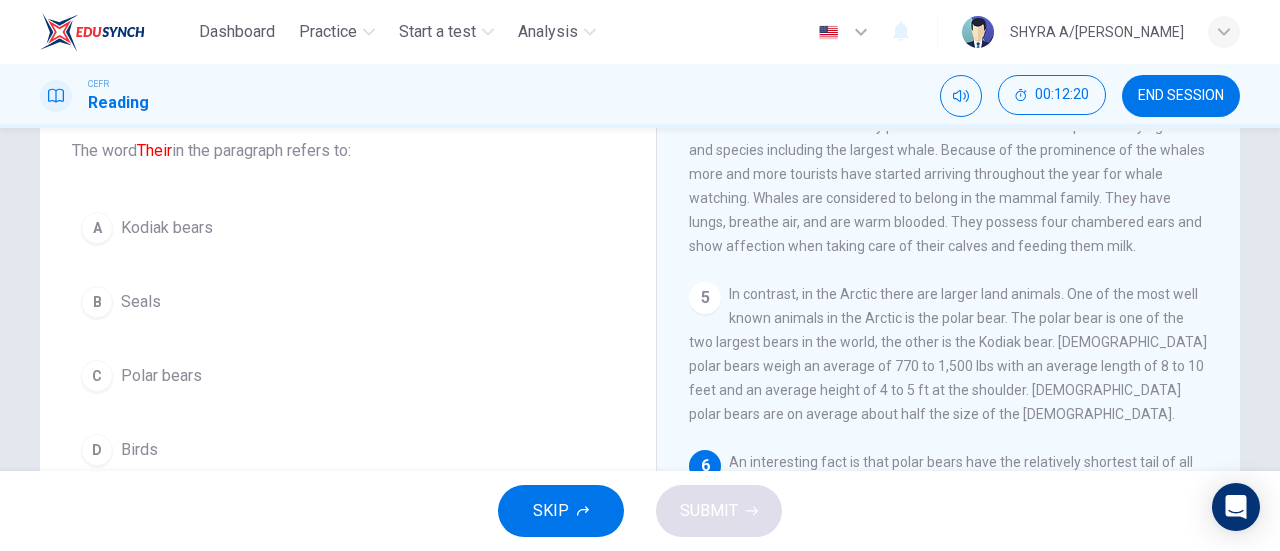 click on "C Polar bears" at bounding box center [348, 376] 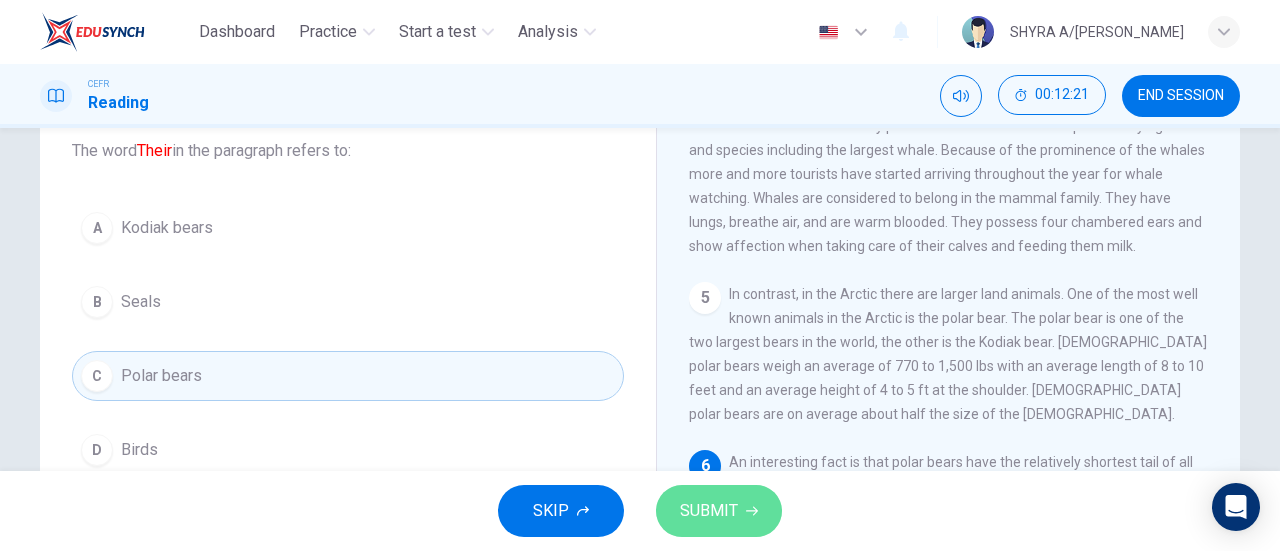 click 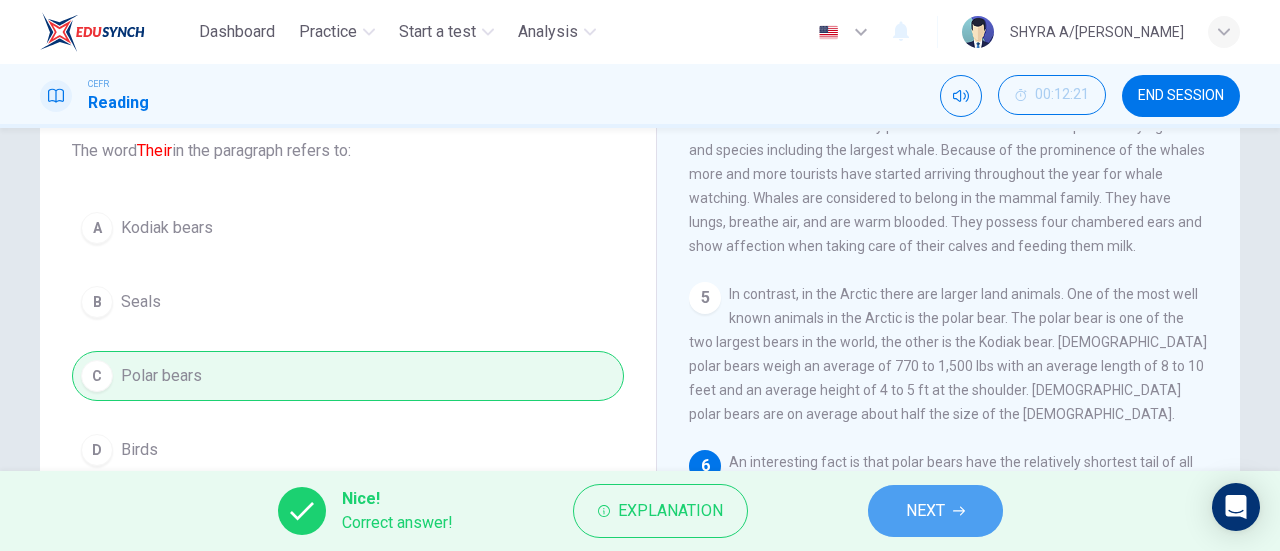 click on "NEXT" at bounding box center [925, 511] 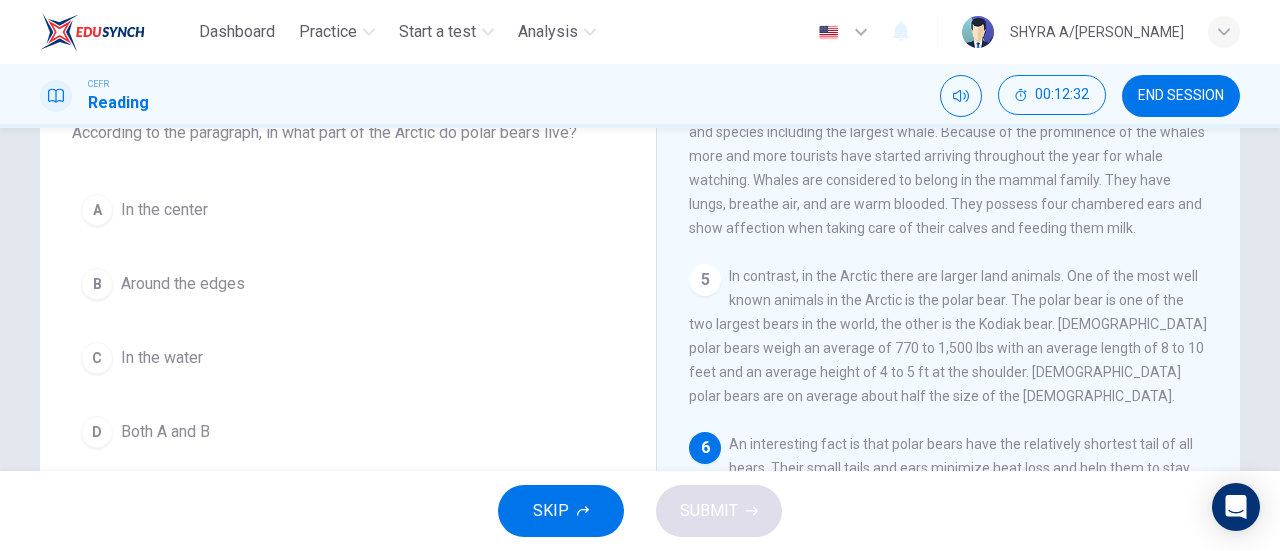 scroll, scrollTop: 140, scrollLeft: 0, axis: vertical 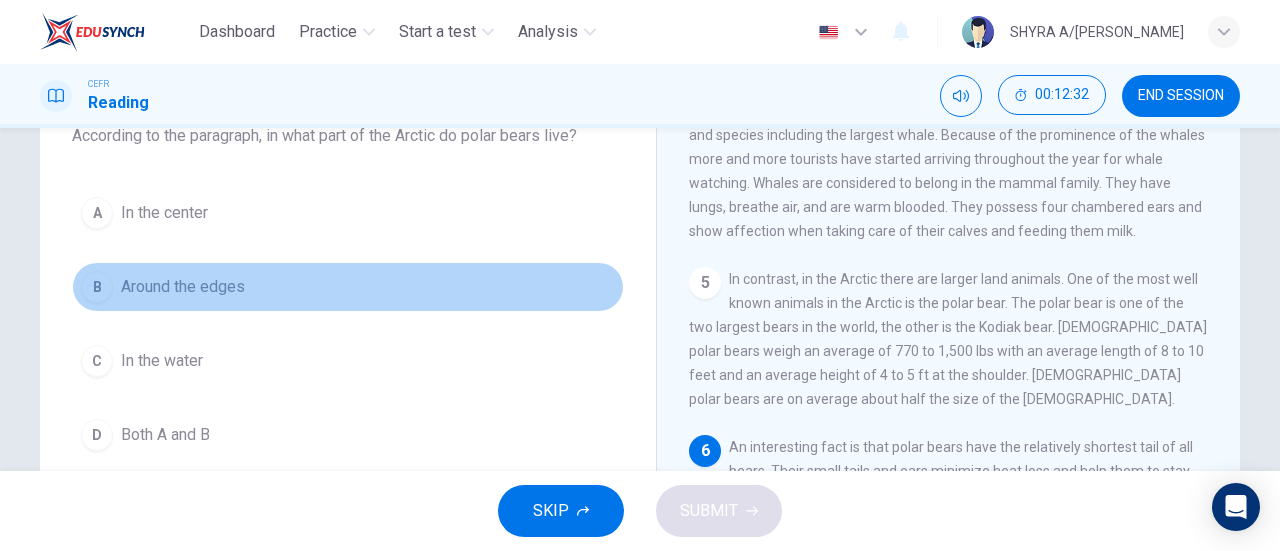 click on "Around the edges" at bounding box center [183, 287] 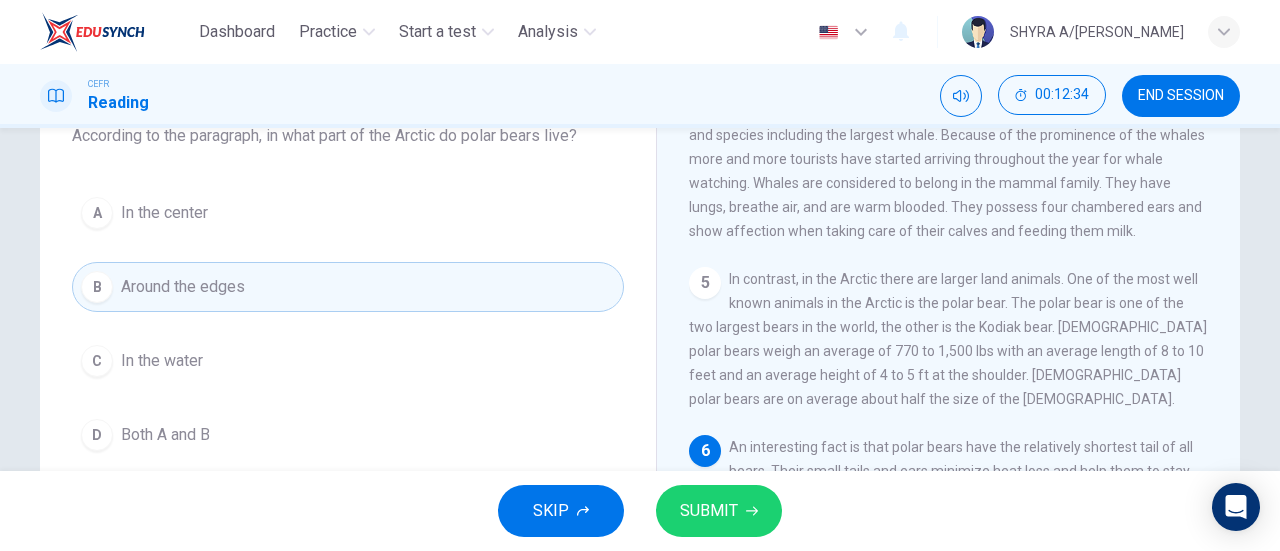 click 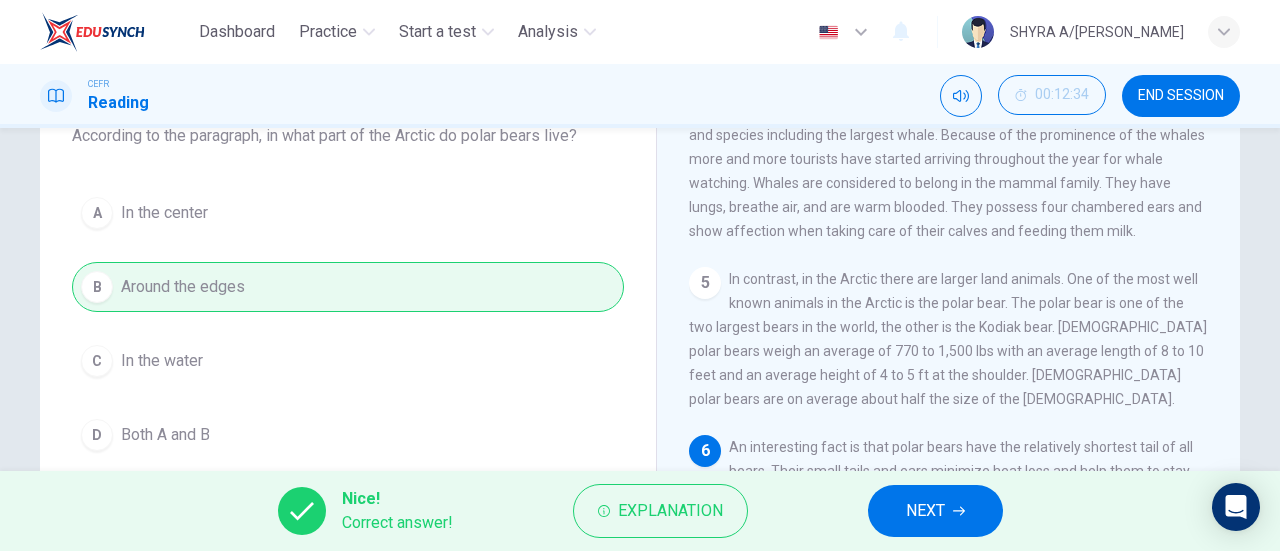 click 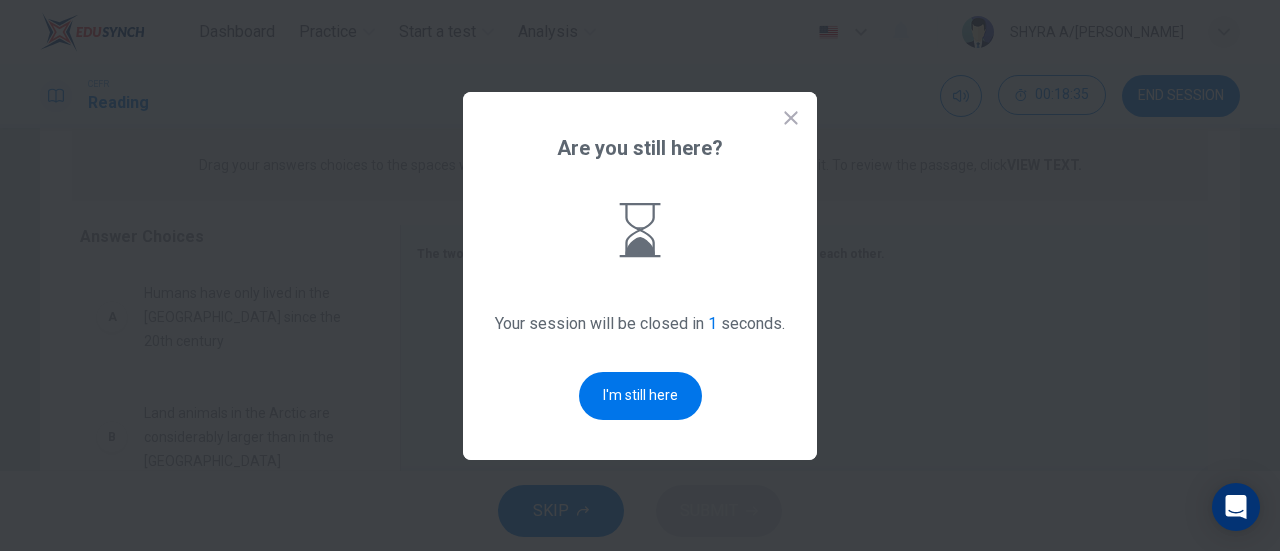 scroll, scrollTop: 0, scrollLeft: 0, axis: both 